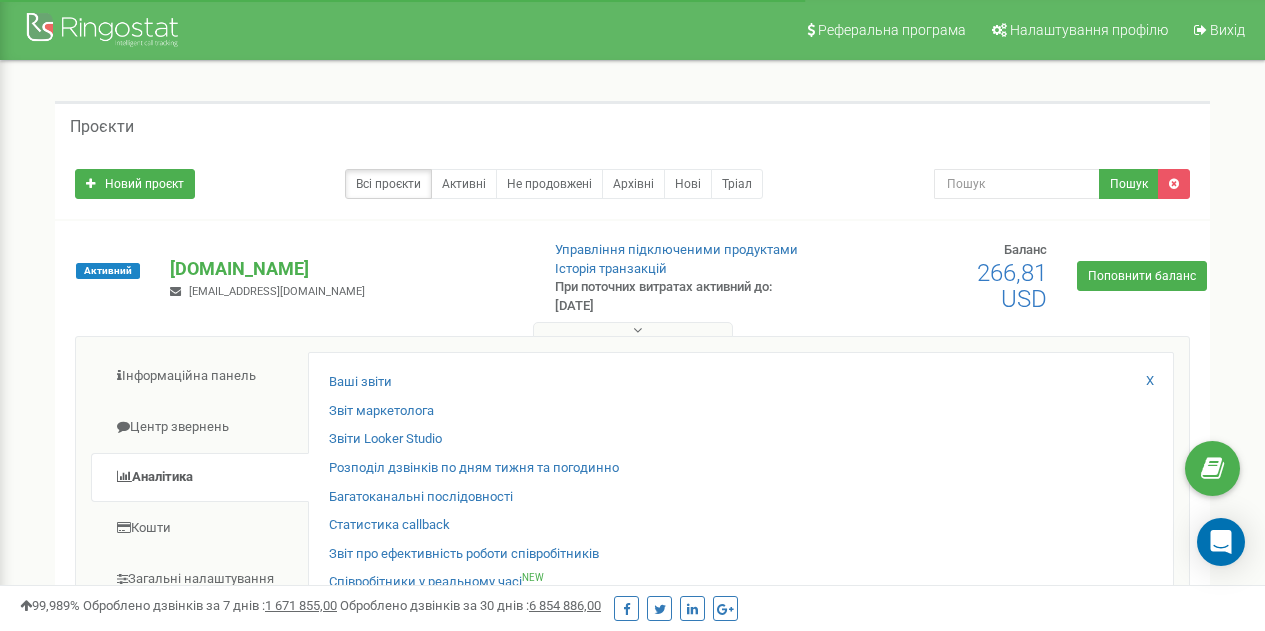 scroll, scrollTop: 200, scrollLeft: 0, axis: vertical 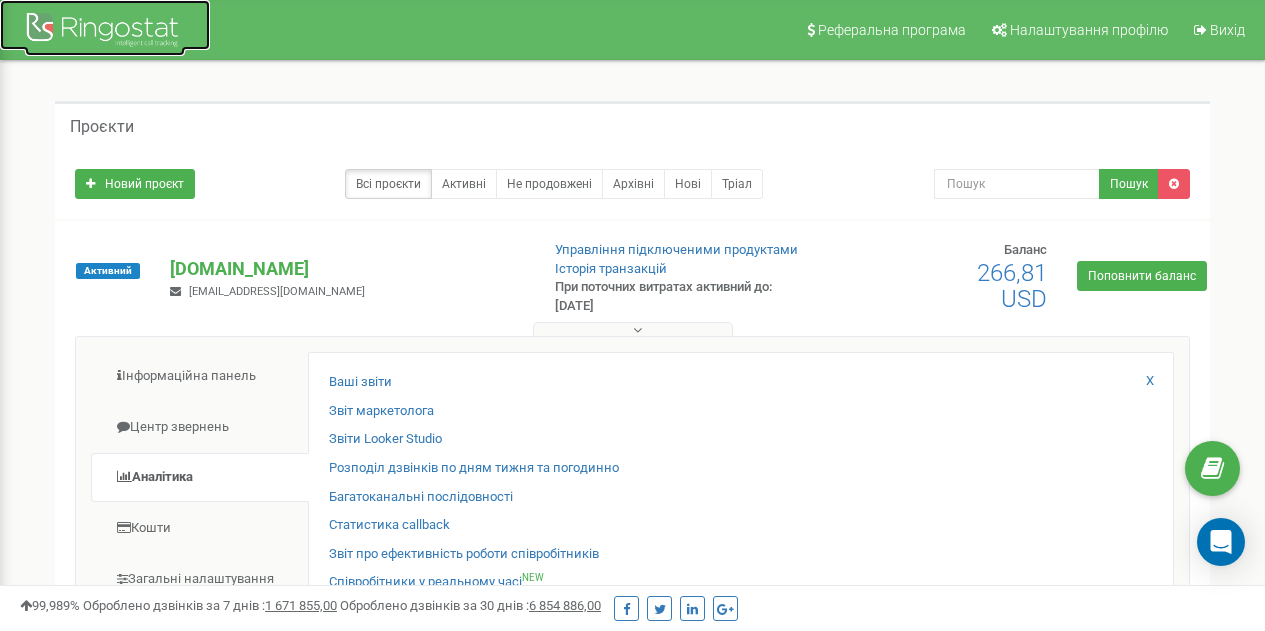 click at bounding box center (105, 32) 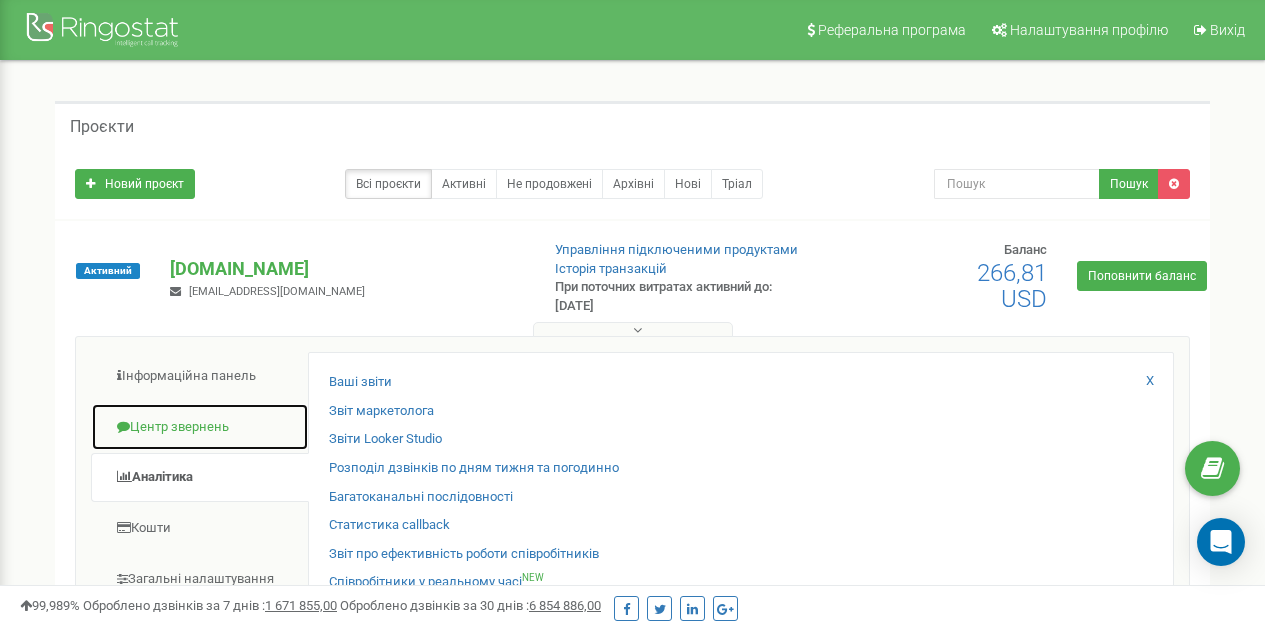 click on "Центр звернень" at bounding box center [200, 427] 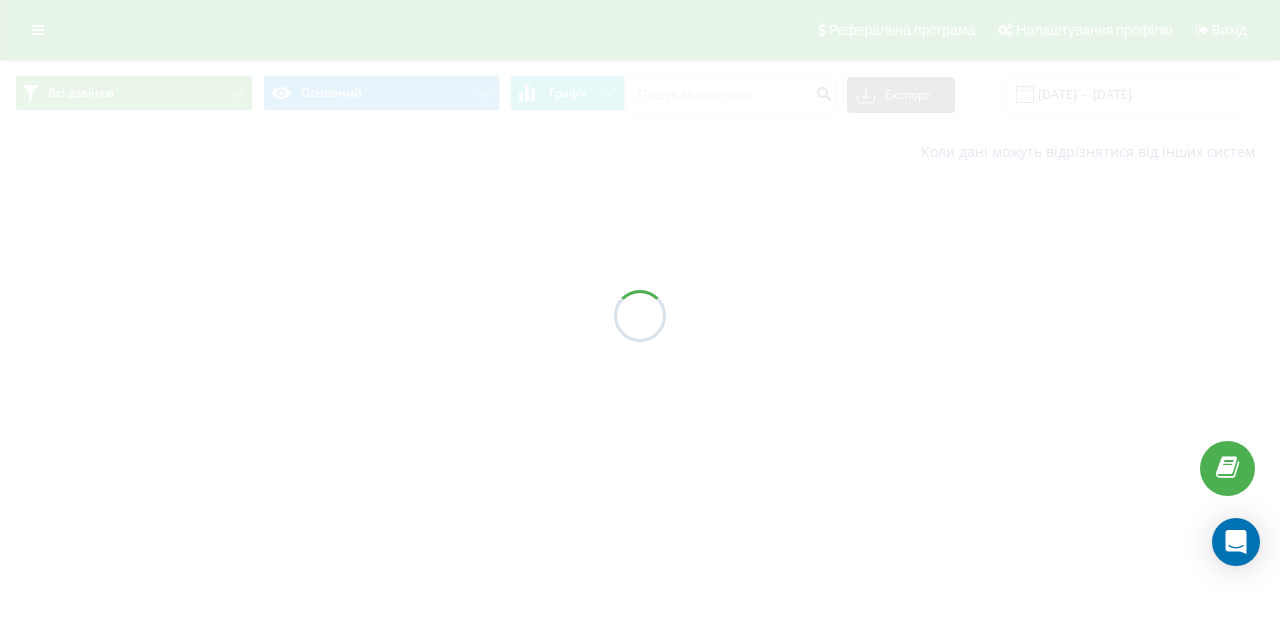 scroll, scrollTop: 0, scrollLeft: 0, axis: both 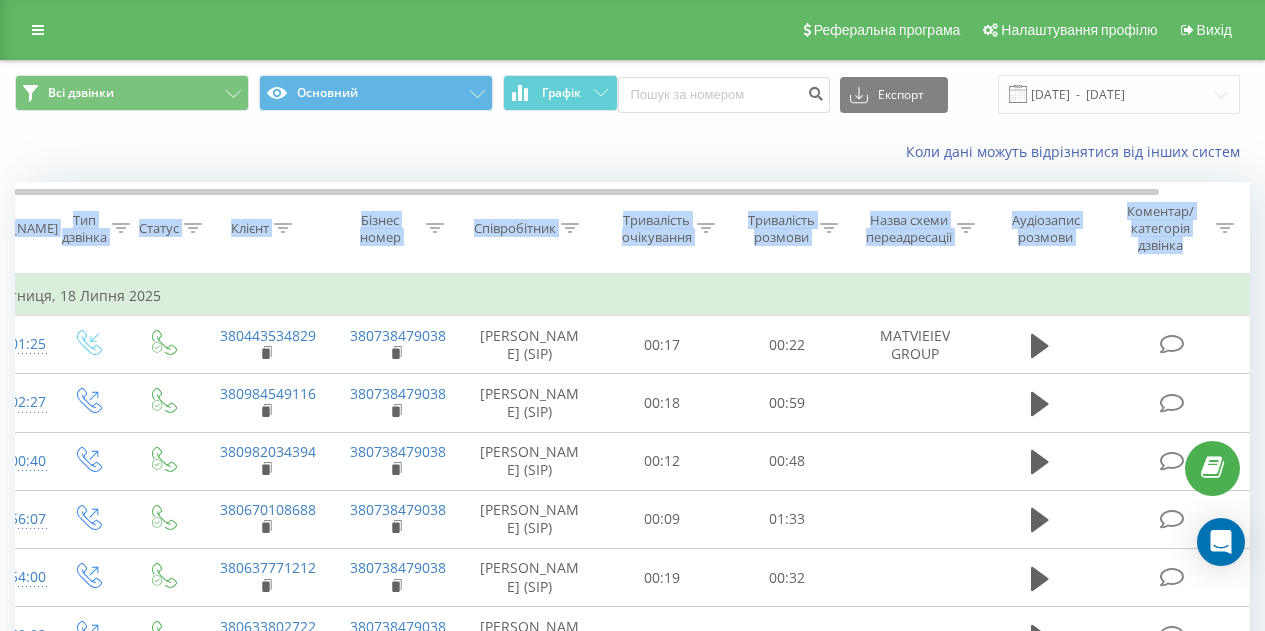 type on "Дата дзвінка
Тип дзвінка
Статус
Клієнт
Бізнес номер
Співробітник
Тривалість очікування
Тривалість розмови
Назва схеми переадресації
Аудіозапис розмови
Коментар/категорія дзвінка" 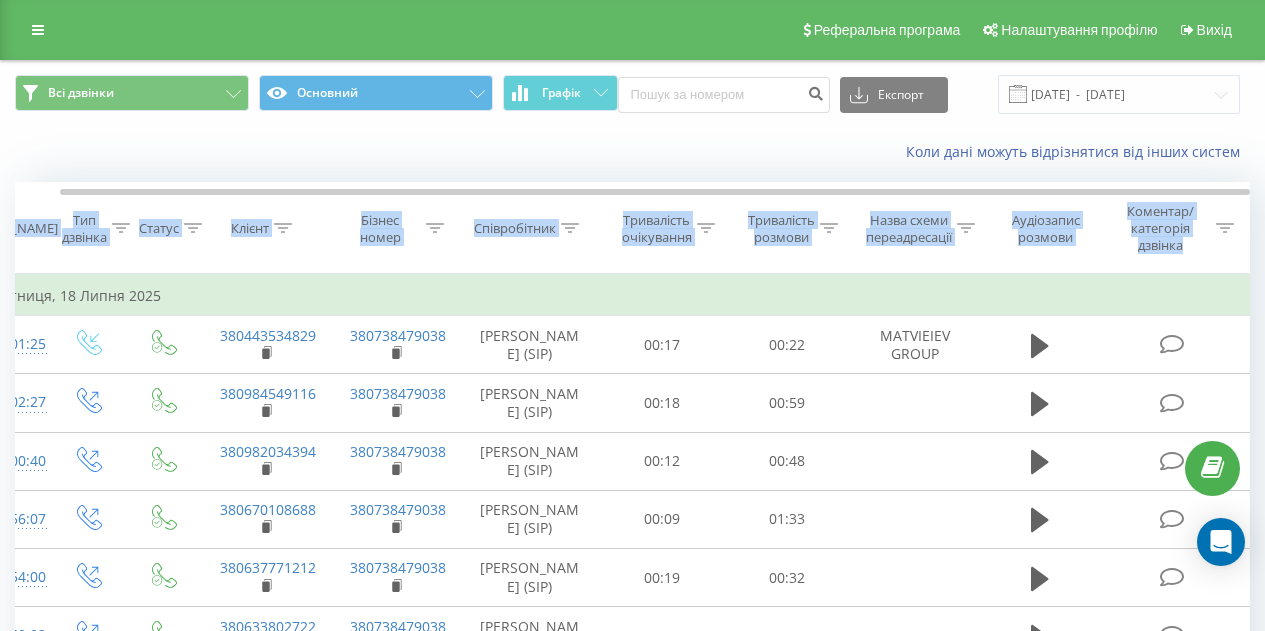 click on "Коментар/категорія дзвінка" at bounding box center (1172, 228) 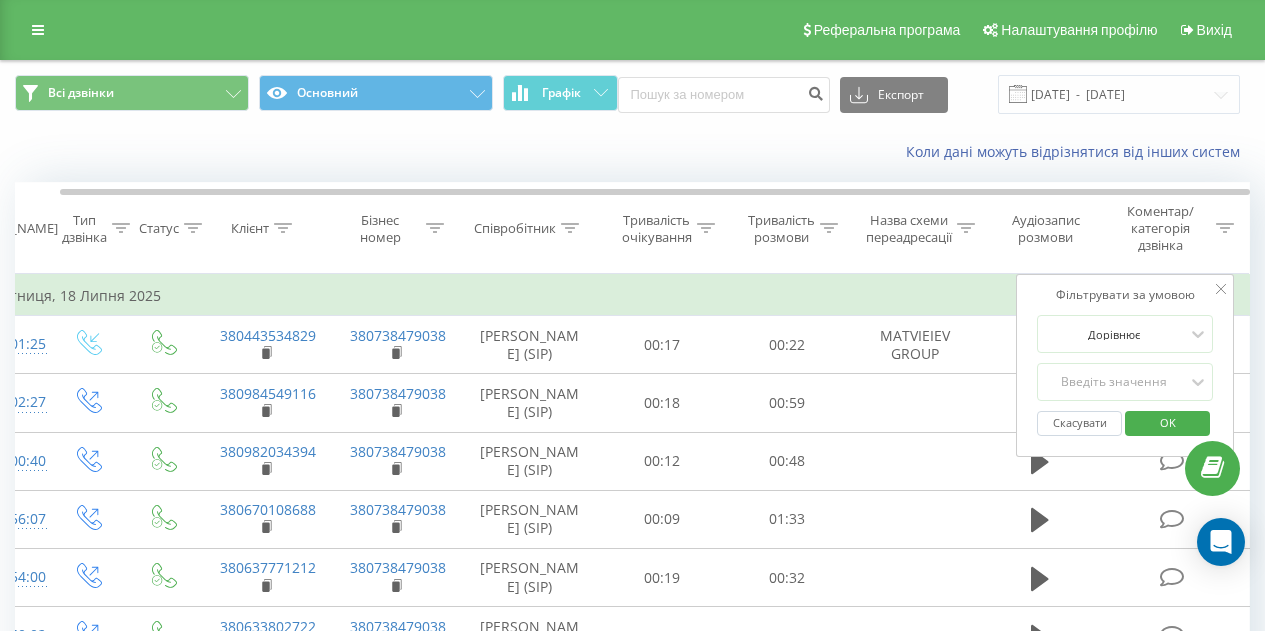 click on "Коментар/категорія дзвінка" at bounding box center [1172, 228] 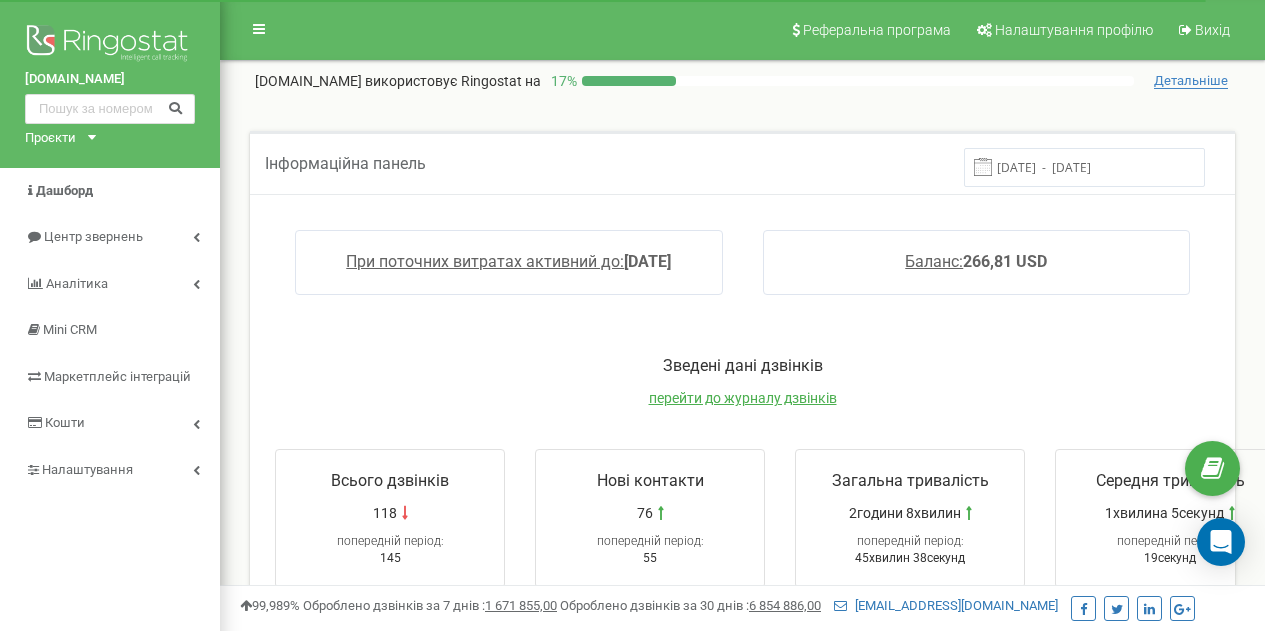scroll, scrollTop: 0, scrollLeft: 0, axis: both 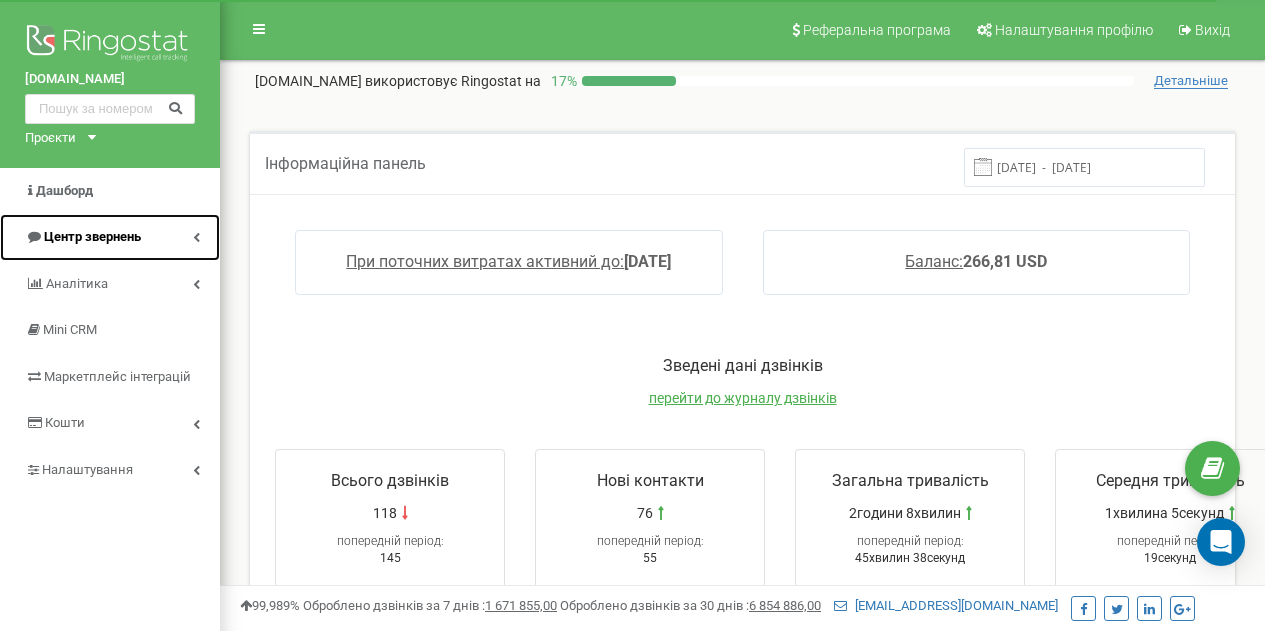 click on "Центр звернень" at bounding box center [110, 237] 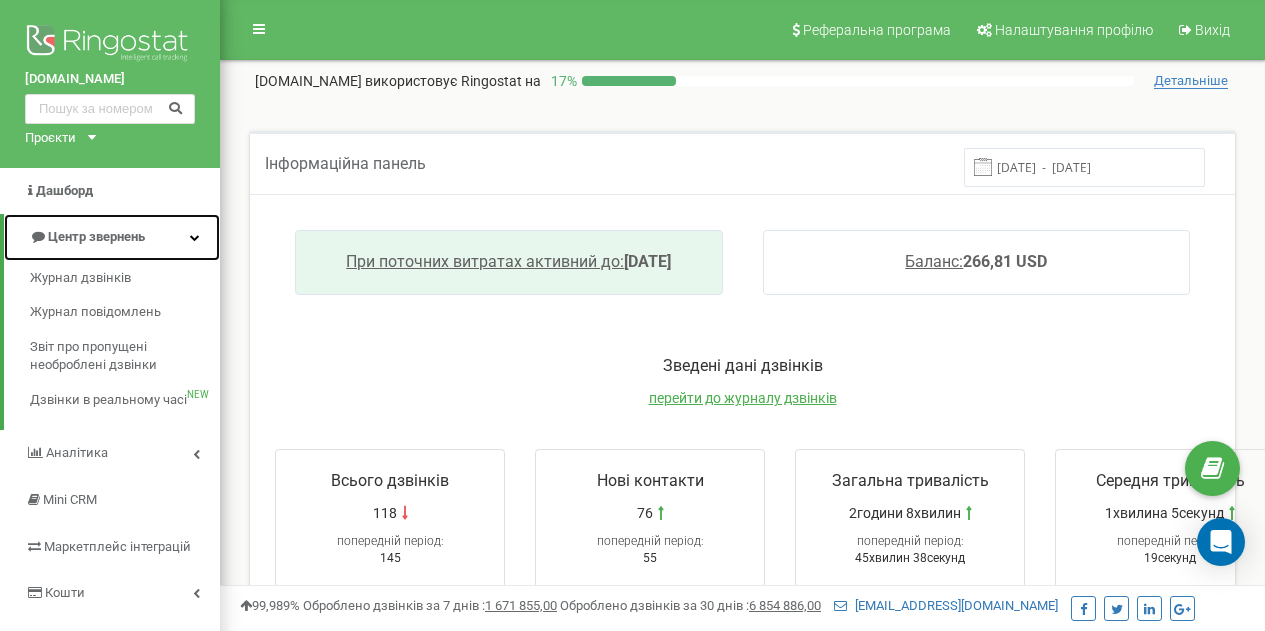 scroll, scrollTop: 0, scrollLeft: 0, axis: both 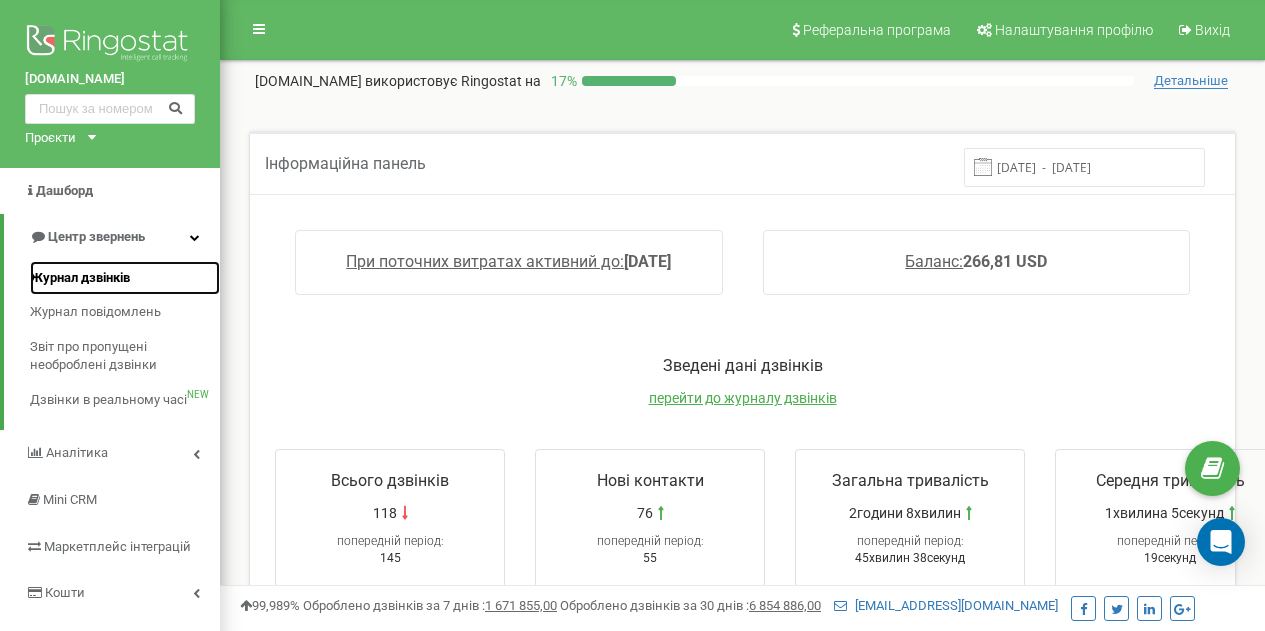 click on "Журнал дзвінків" at bounding box center (125, 278) 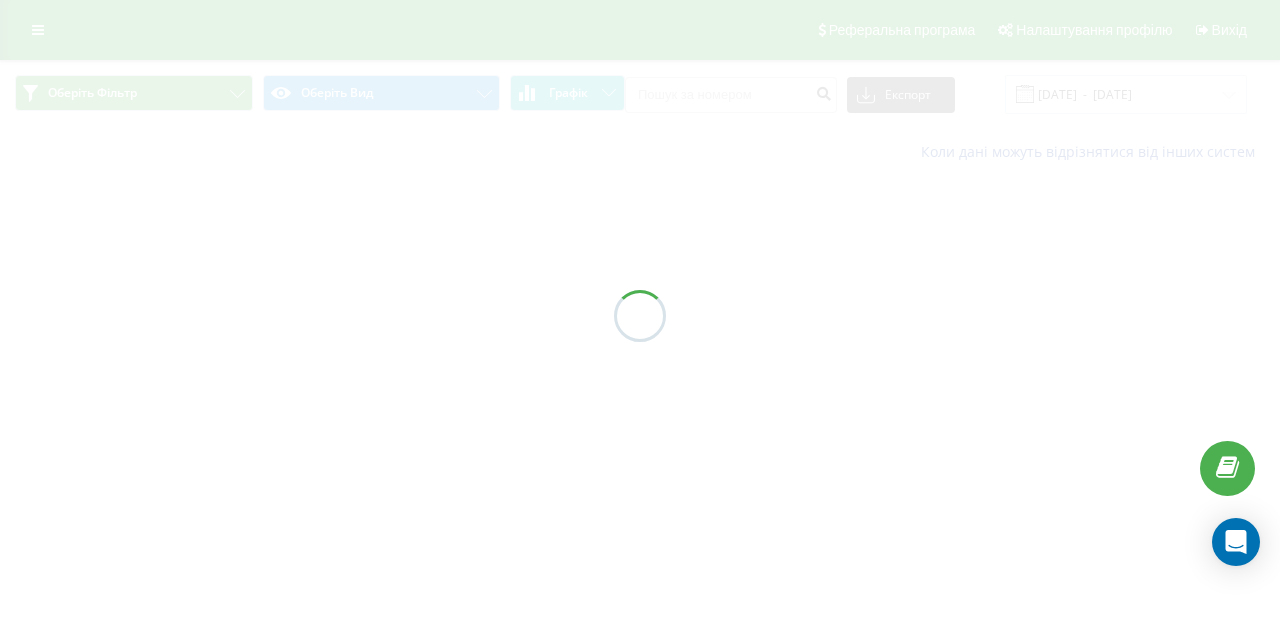 scroll, scrollTop: 0, scrollLeft: 0, axis: both 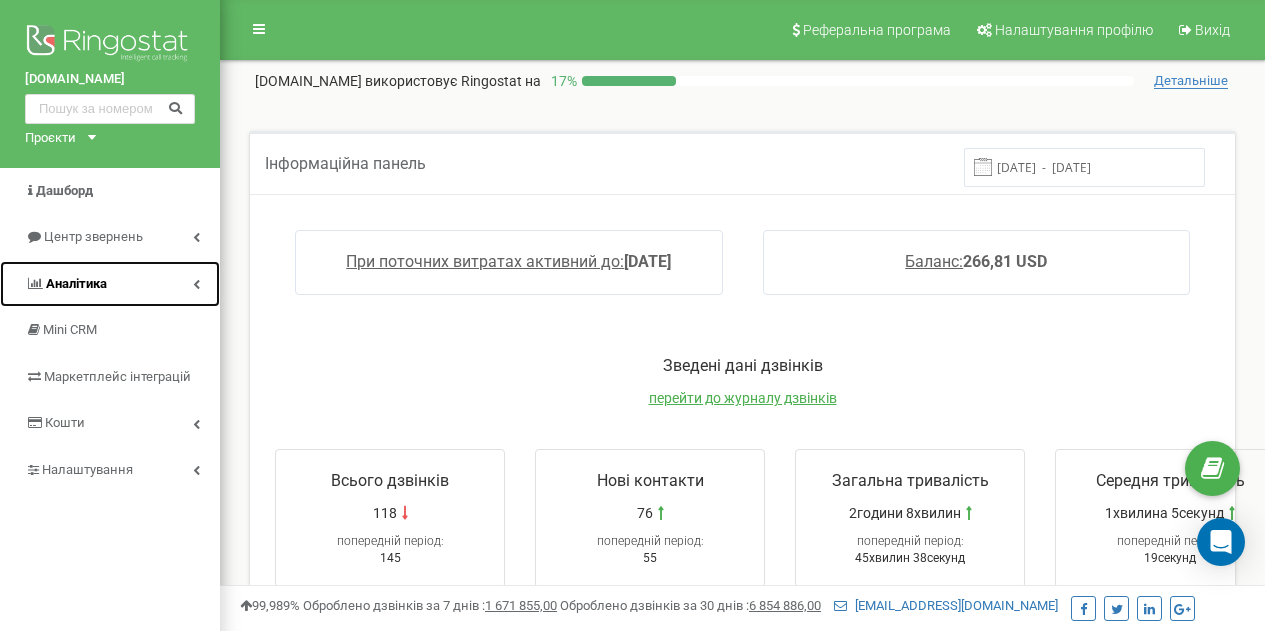 click on "Аналiтика" at bounding box center [110, 284] 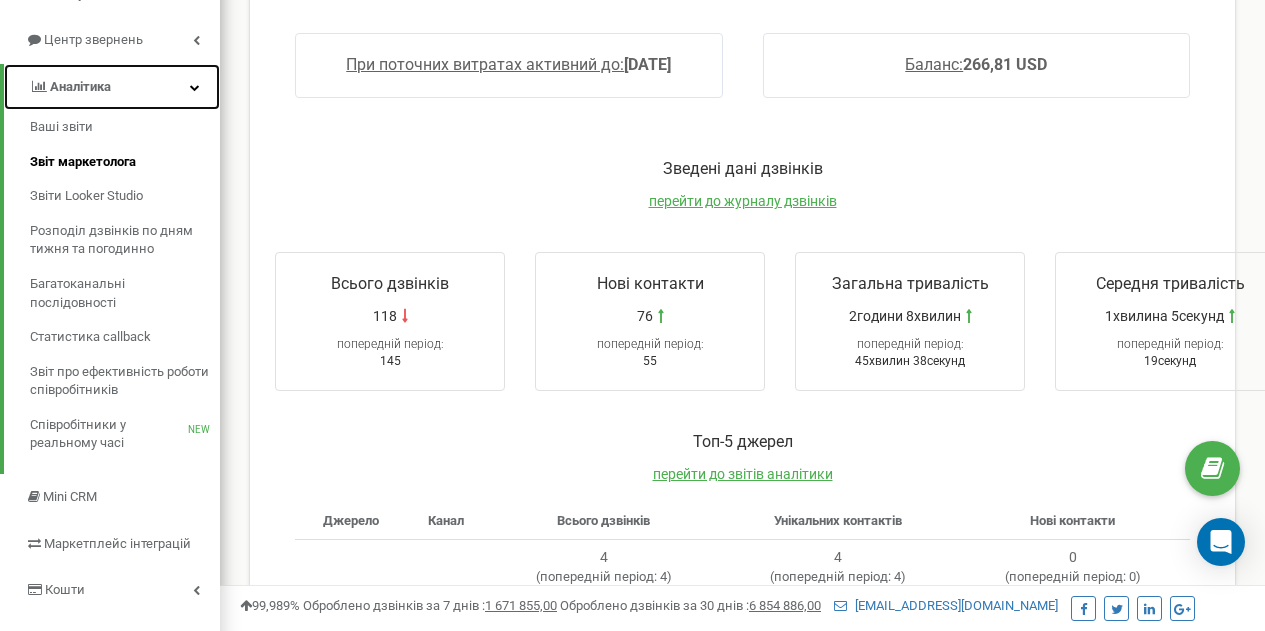 scroll, scrollTop: 200, scrollLeft: 0, axis: vertical 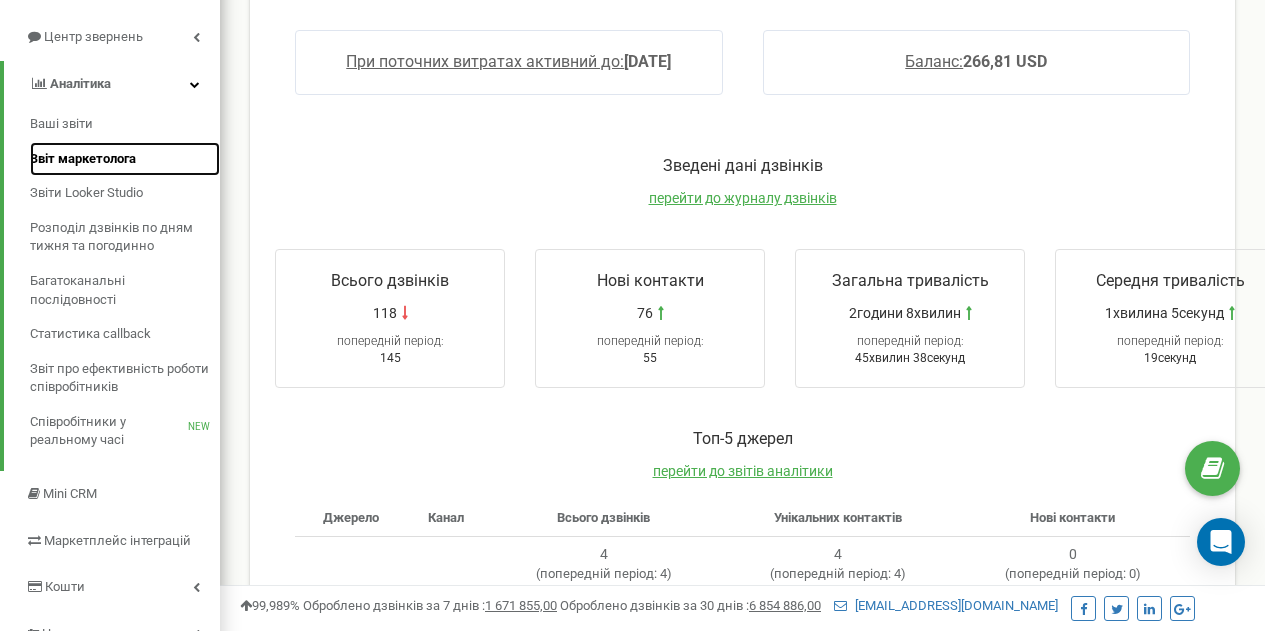 click on "Звіт маркетолога" at bounding box center (125, 159) 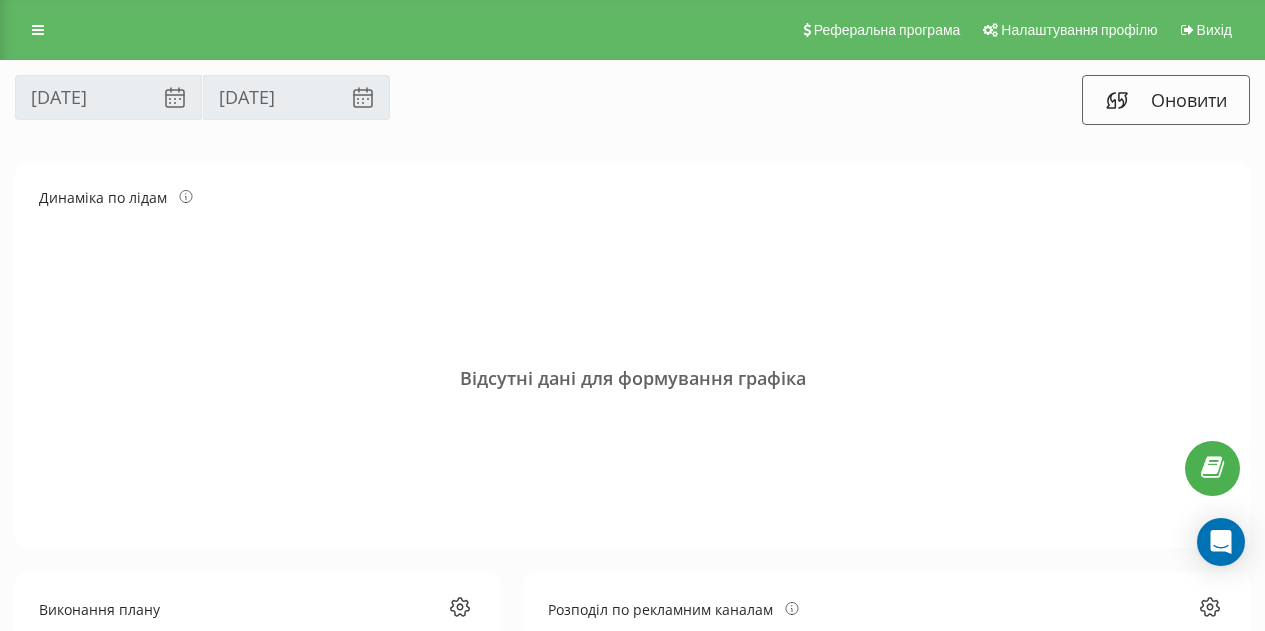 scroll, scrollTop: 0, scrollLeft: 0, axis: both 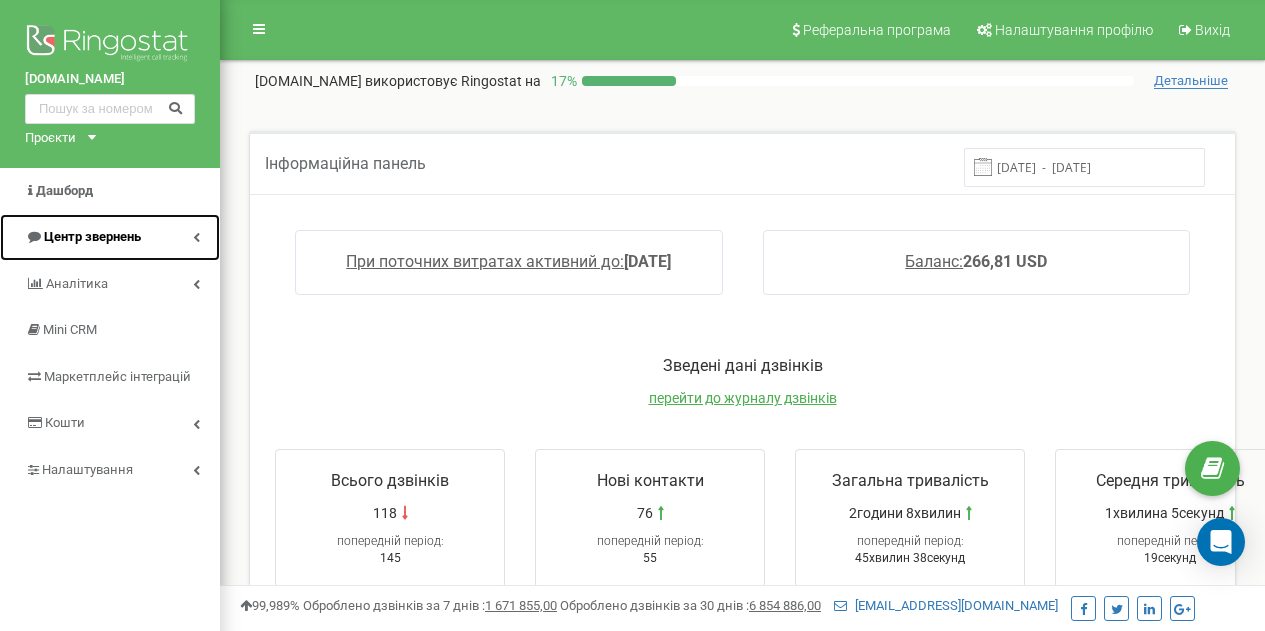 click on "Центр звернень" at bounding box center [83, 237] 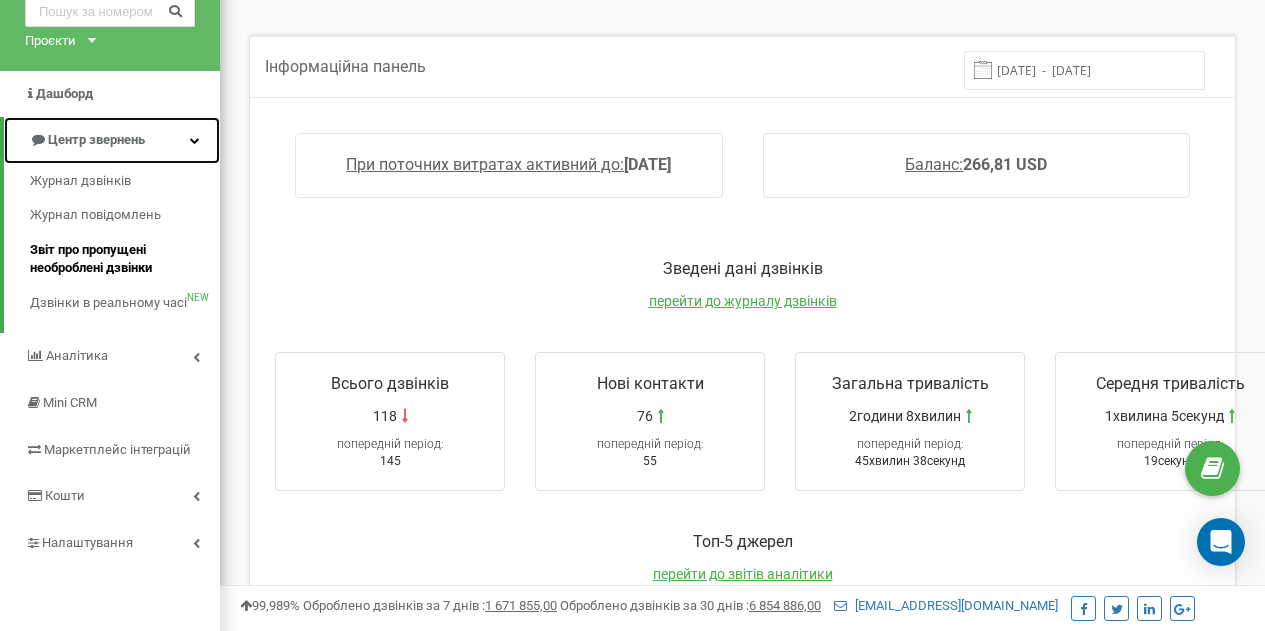 scroll, scrollTop: 100, scrollLeft: 0, axis: vertical 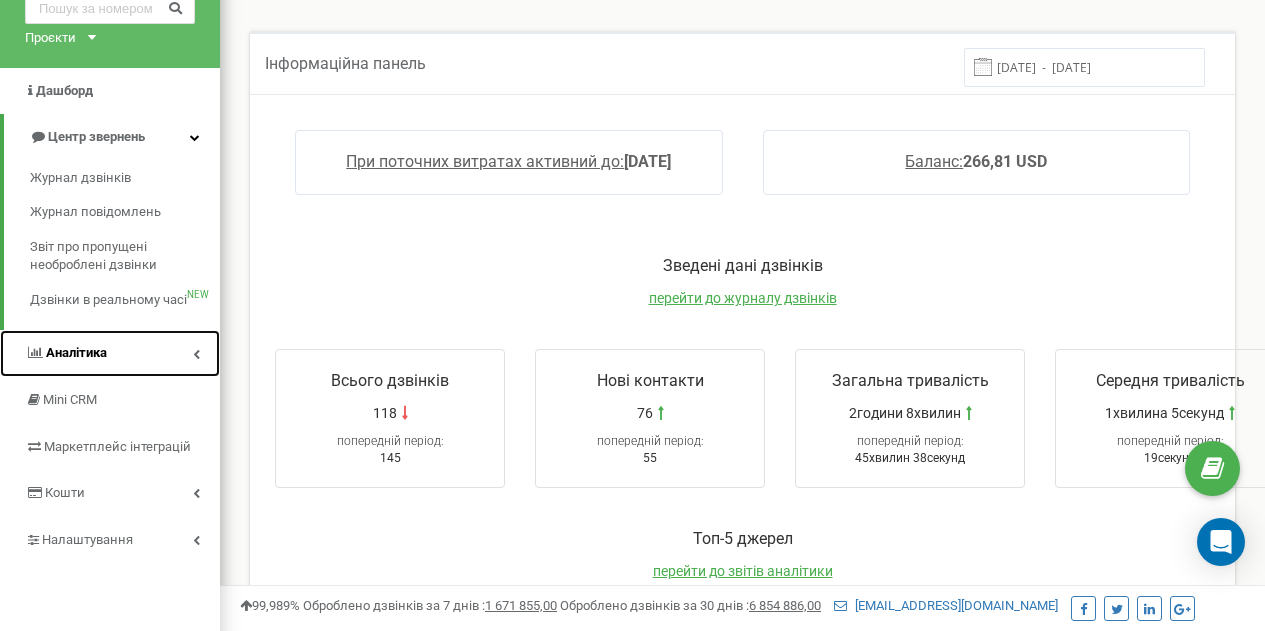 click on "Аналiтика" at bounding box center (110, 353) 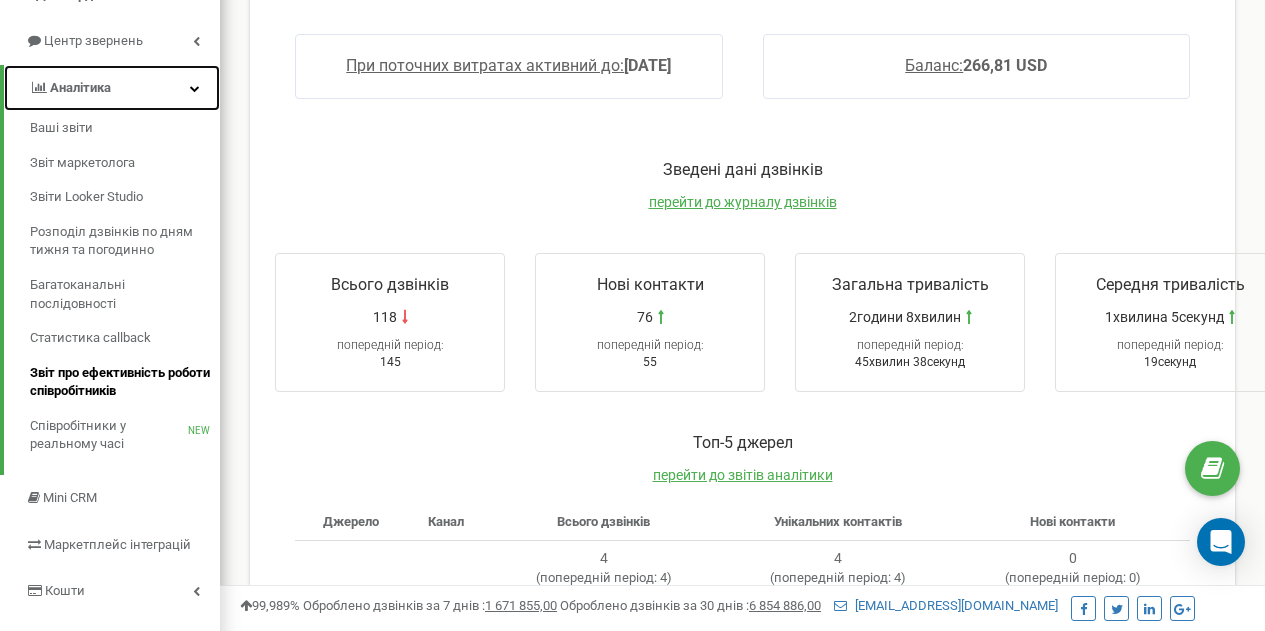 scroll, scrollTop: 200, scrollLeft: 0, axis: vertical 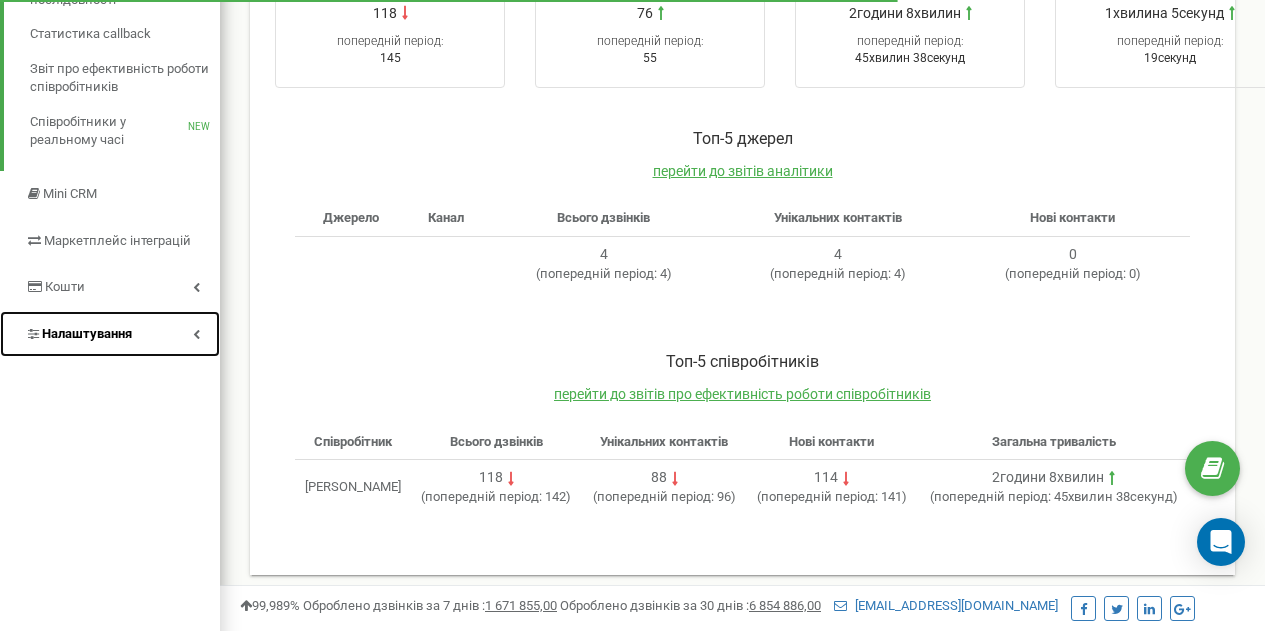 click on "Налаштування" at bounding box center (110, 334) 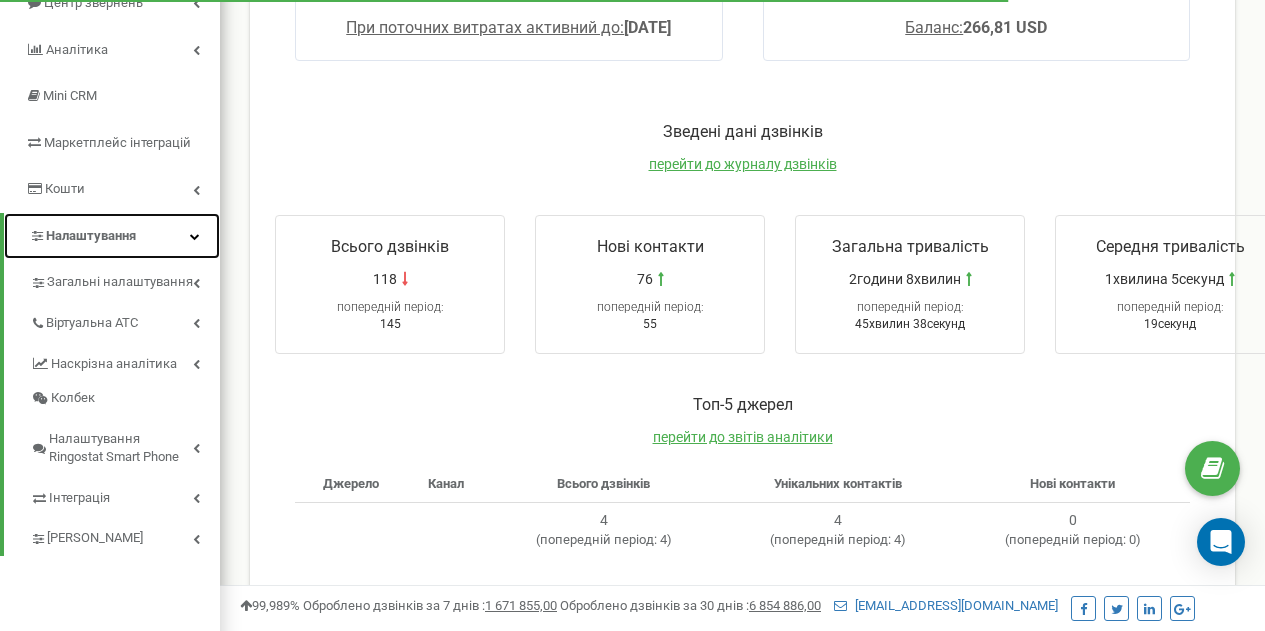 scroll, scrollTop: 236, scrollLeft: 0, axis: vertical 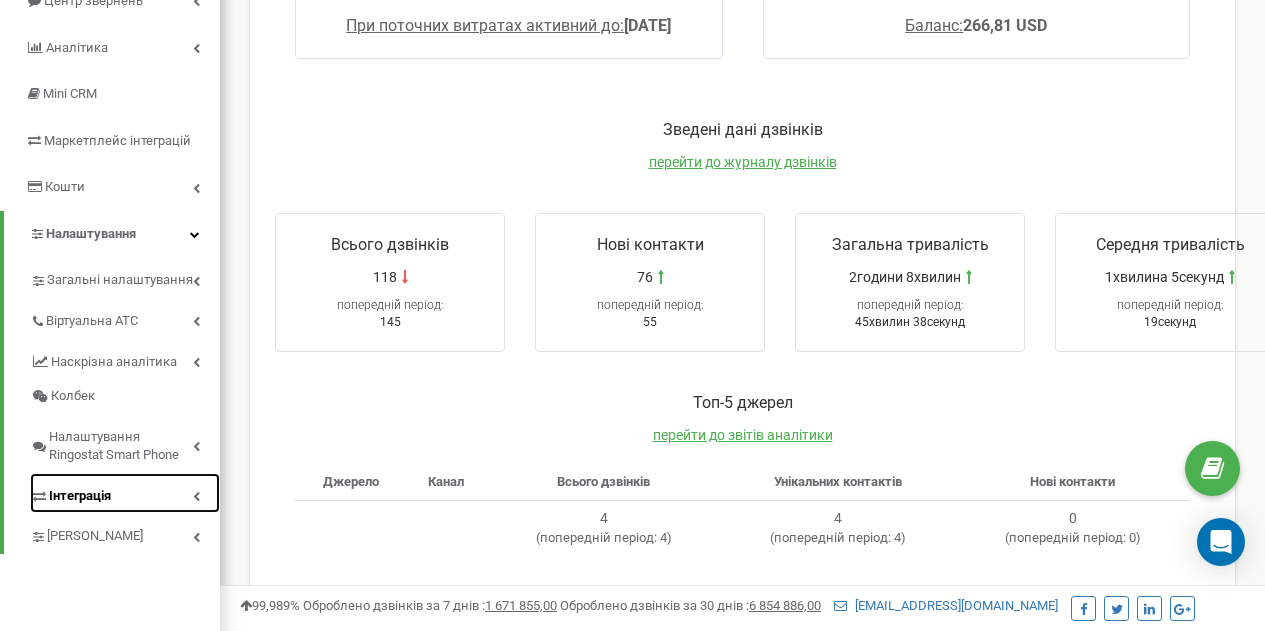 click on "Інтеграція" at bounding box center [125, 493] 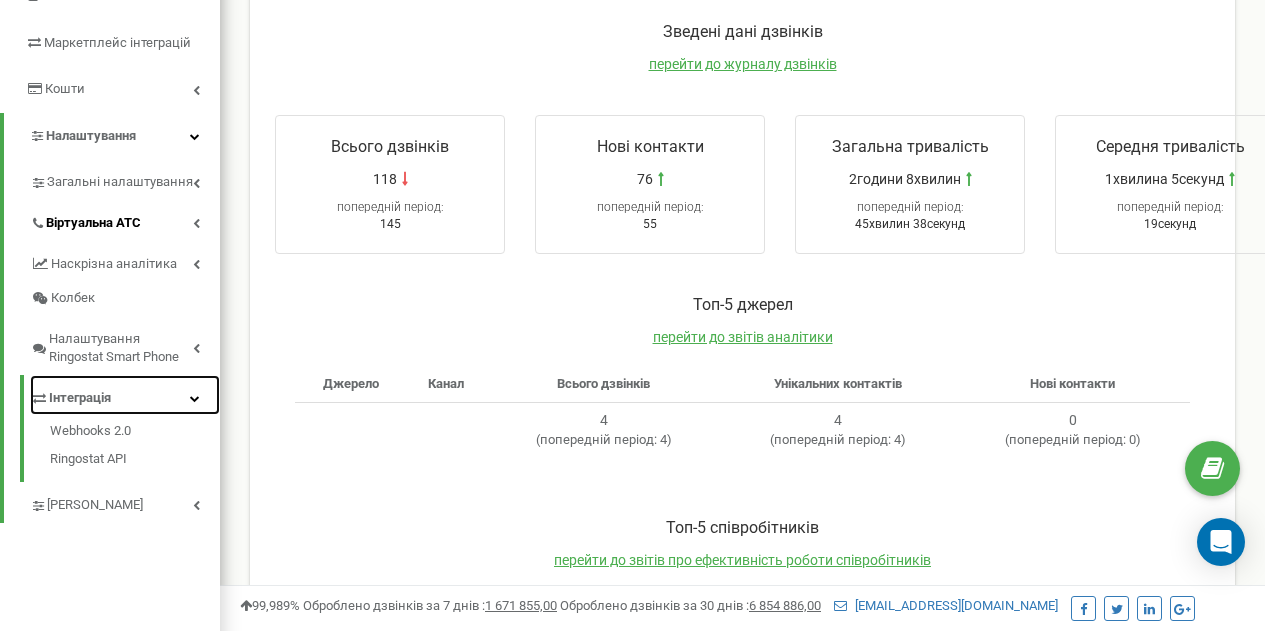 scroll, scrollTop: 336, scrollLeft: 0, axis: vertical 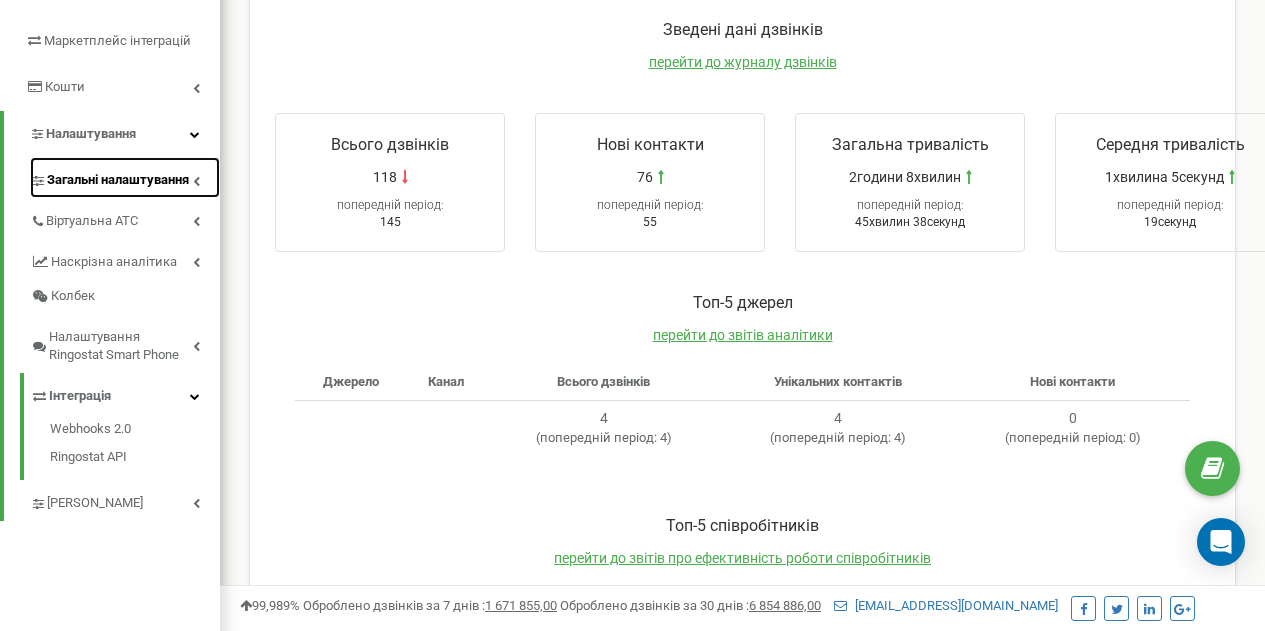click on "Загальні налаштування" at bounding box center (118, 180) 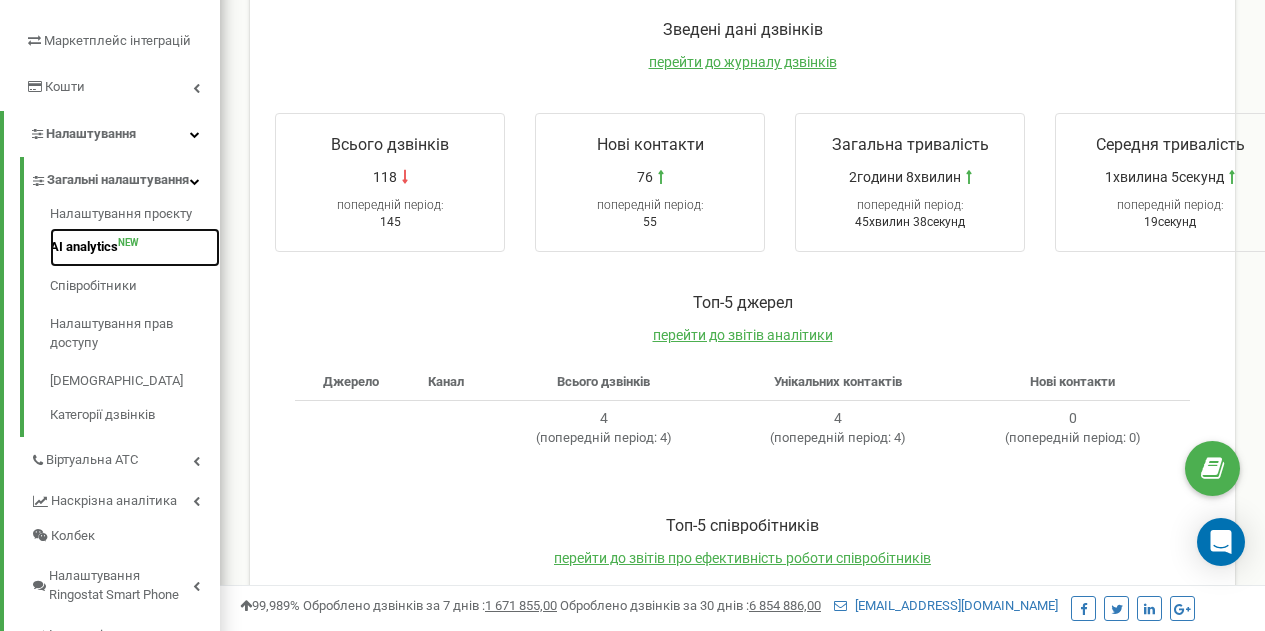 click on "AI analytics NEW" at bounding box center [135, 247] 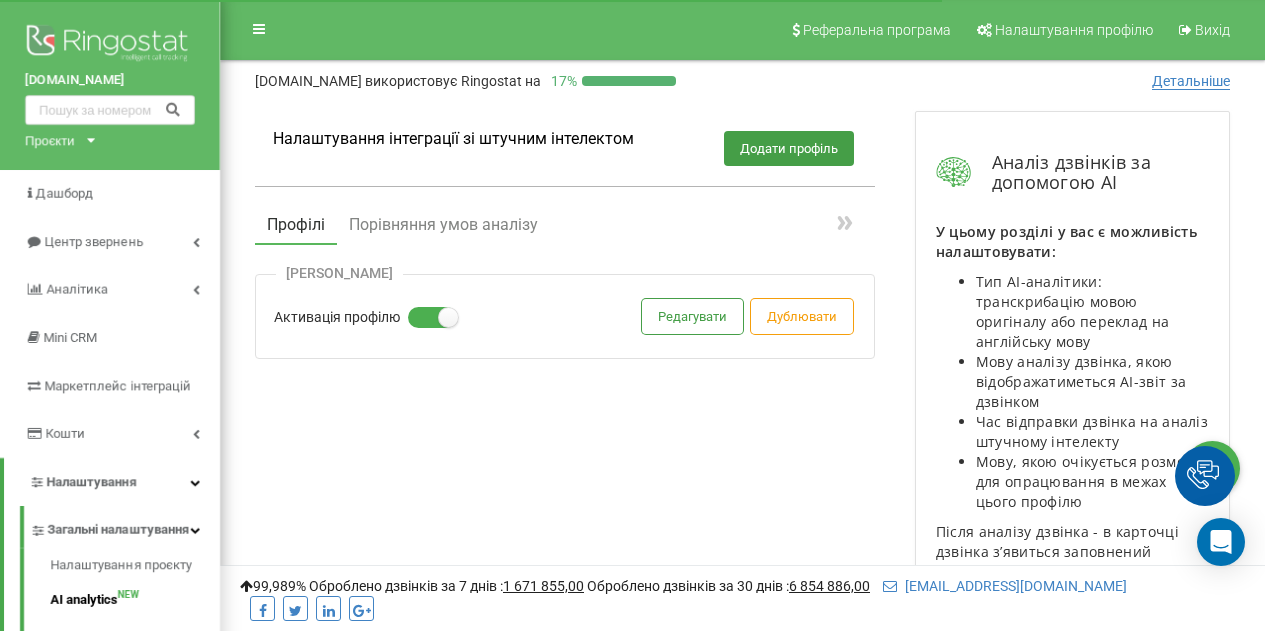 scroll, scrollTop: 0, scrollLeft: 0, axis: both 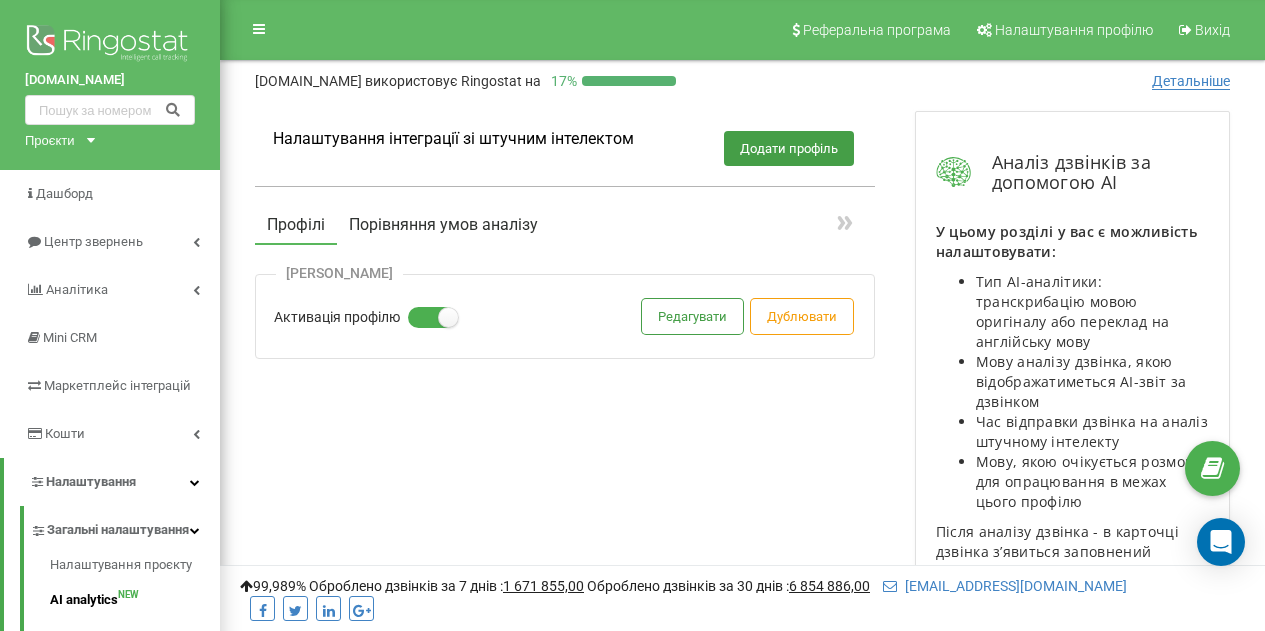click on "Порівняння умов аналізу" at bounding box center (443, 225) 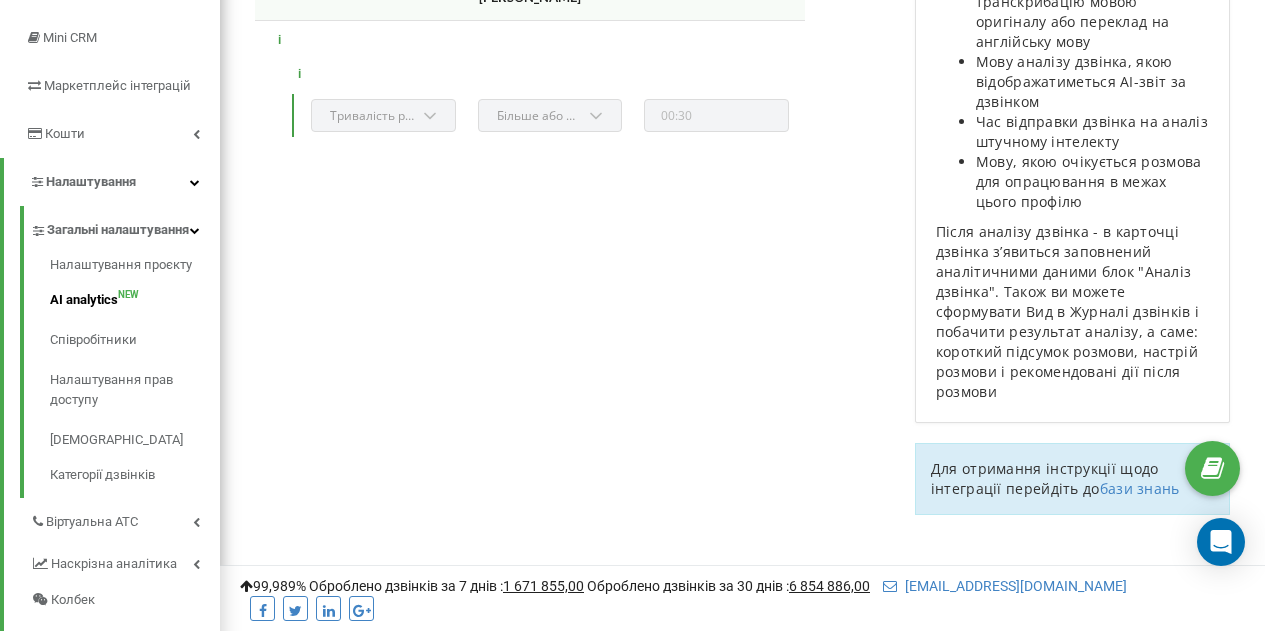 scroll, scrollTop: 0, scrollLeft: 0, axis: both 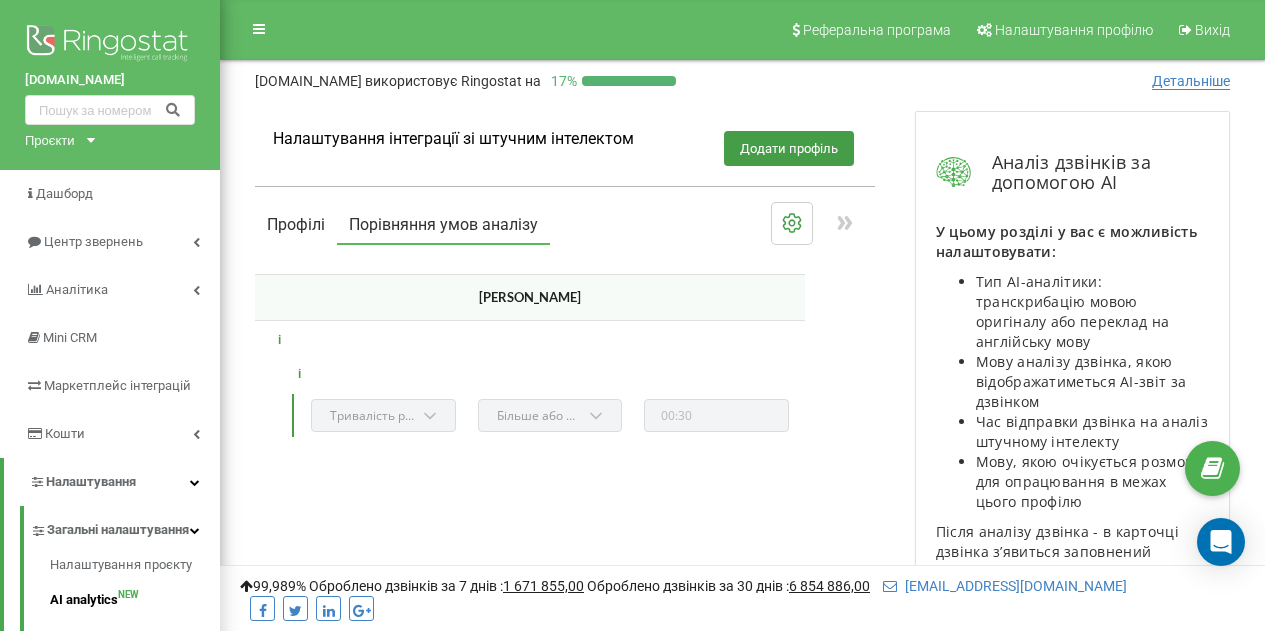 click on "Профілі" at bounding box center [296, 225] 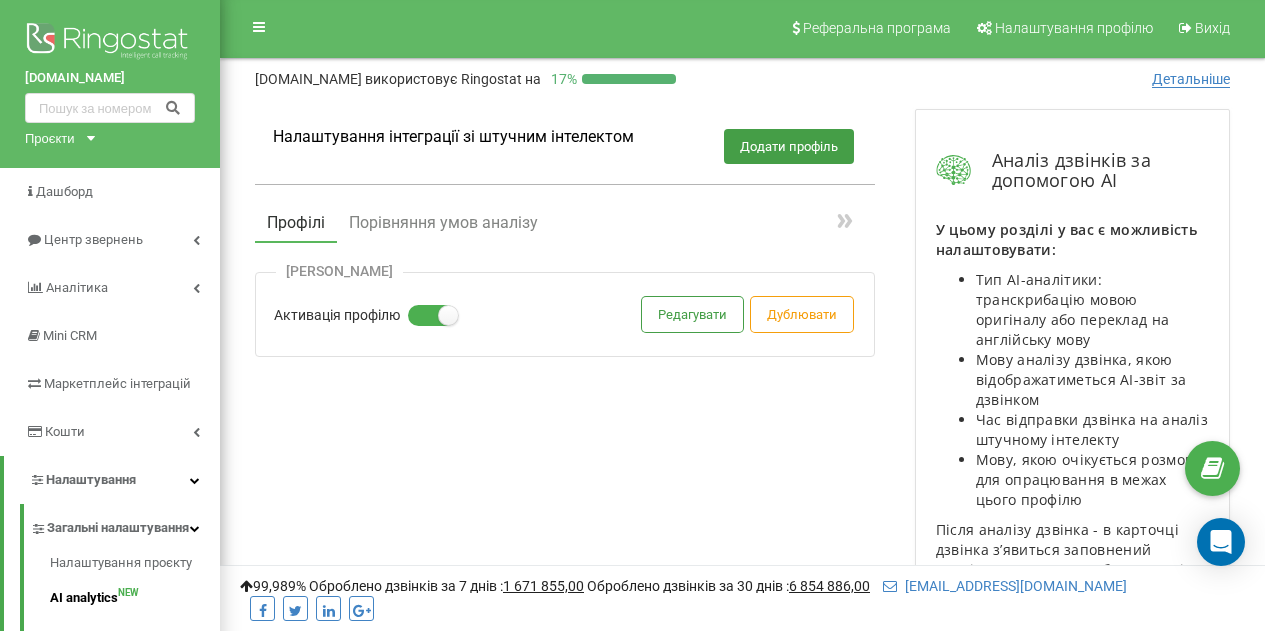 scroll, scrollTop: 0, scrollLeft: 0, axis: both 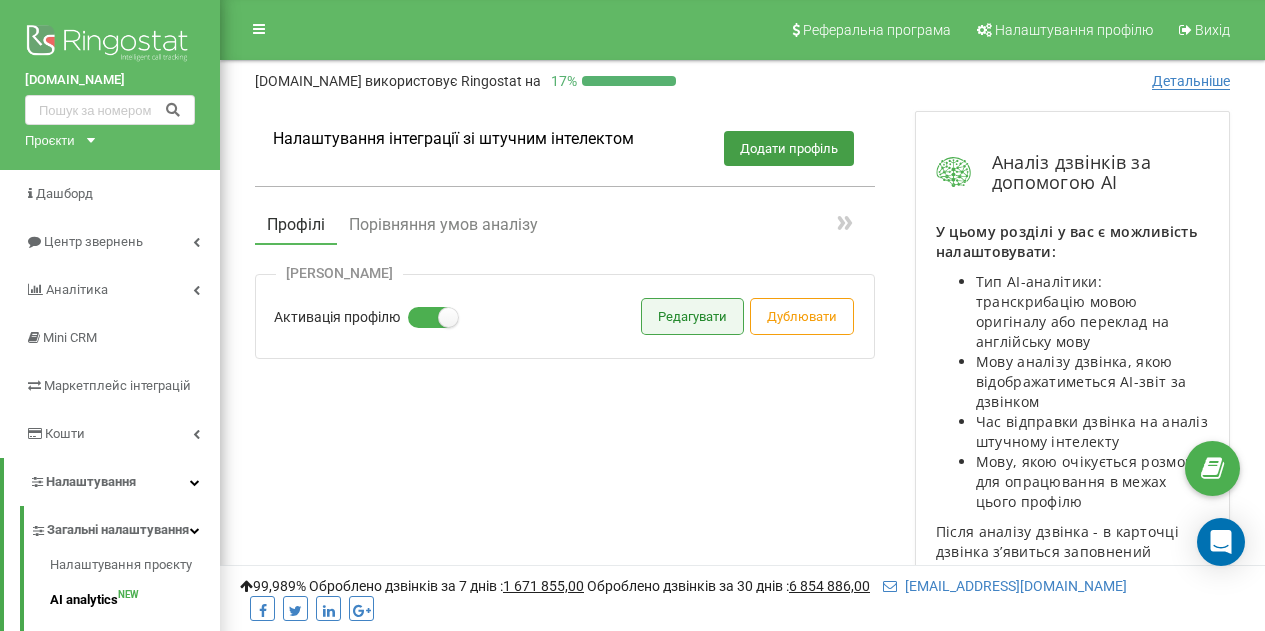 click on "Редагувати" at bounding box center [692, 316] 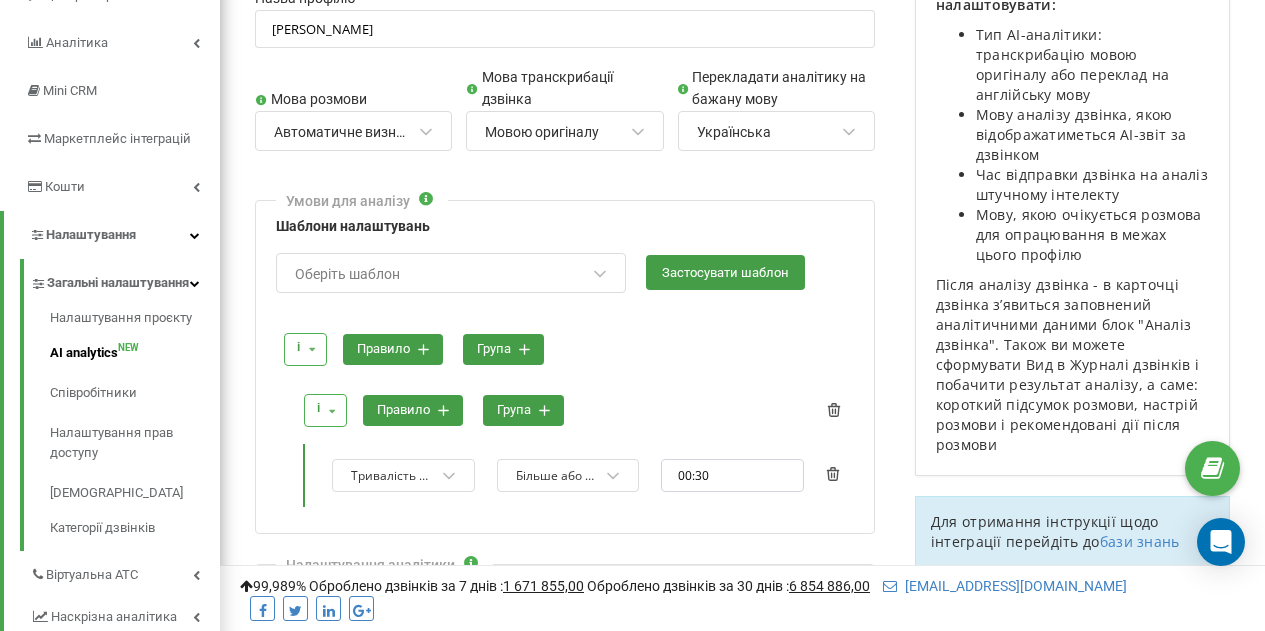 scroll, scrollTop: 0, scrollLeft: 0, axis: both 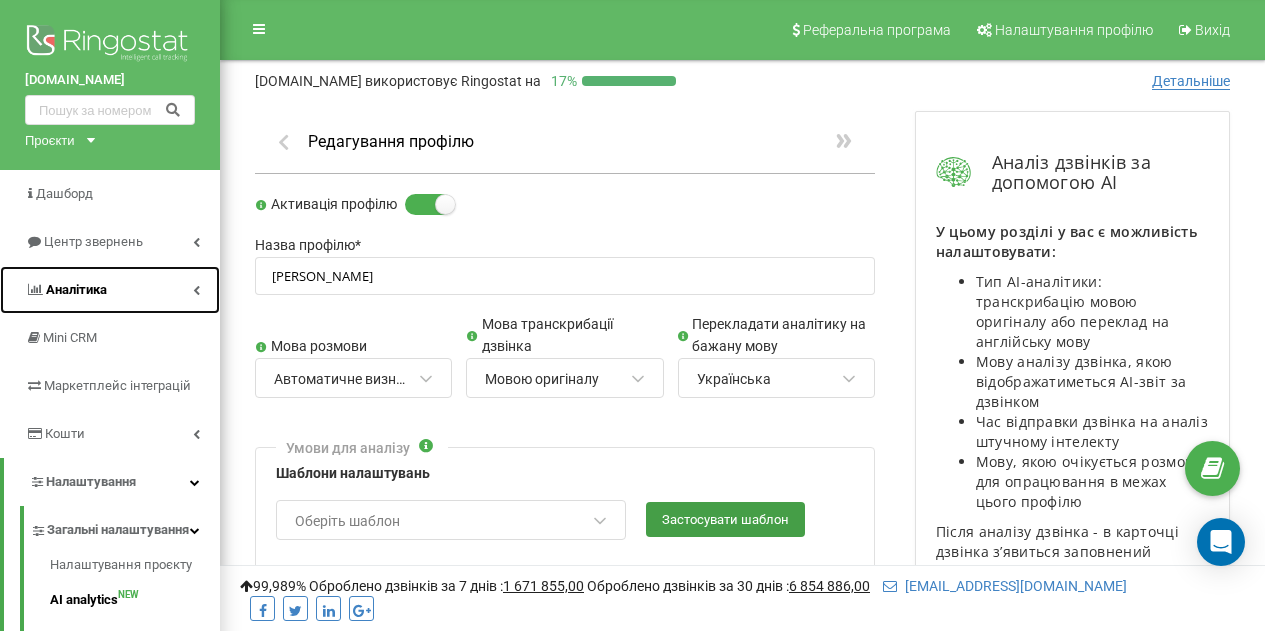 click on "Аналiтика" at bounding box center (110, 290) 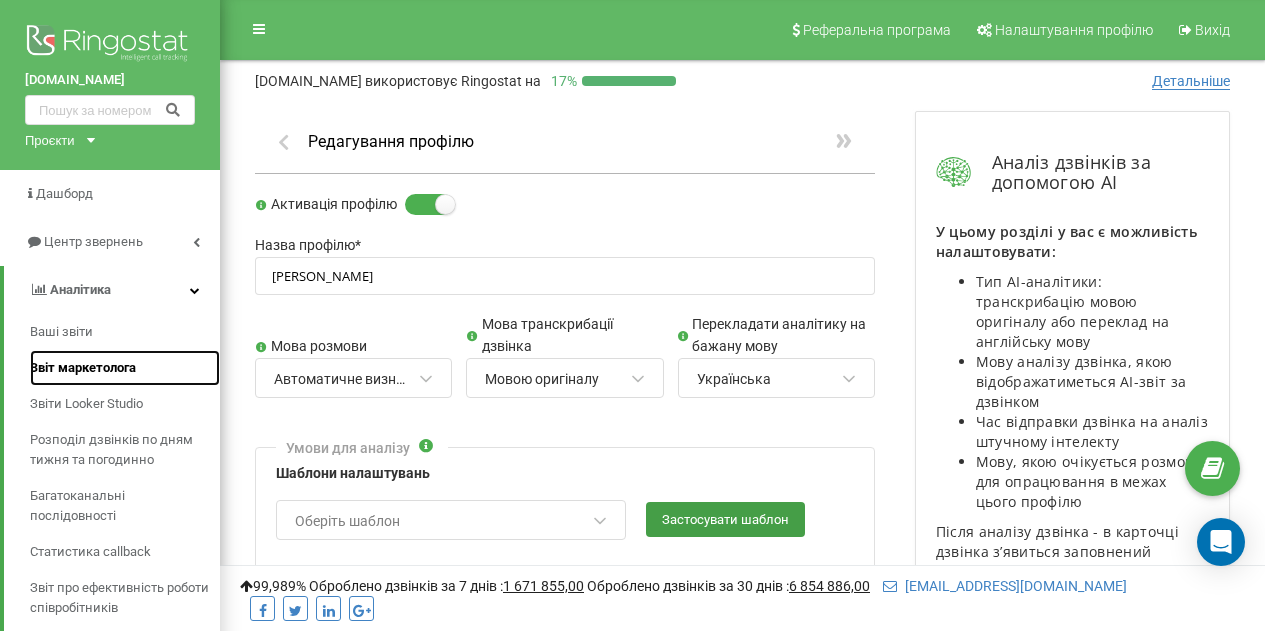 click on "Звіт маркетолога" at bounding box center (83, 368) 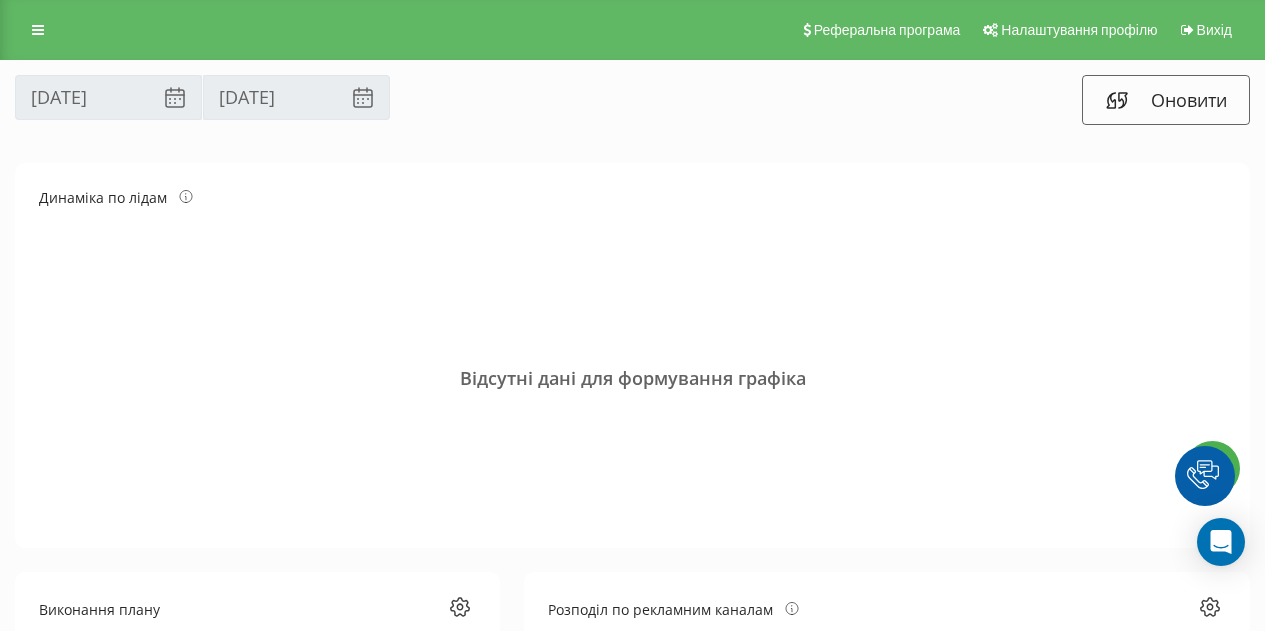 scroll, scrollTop: 0, scrollLeft: 0, axis: both 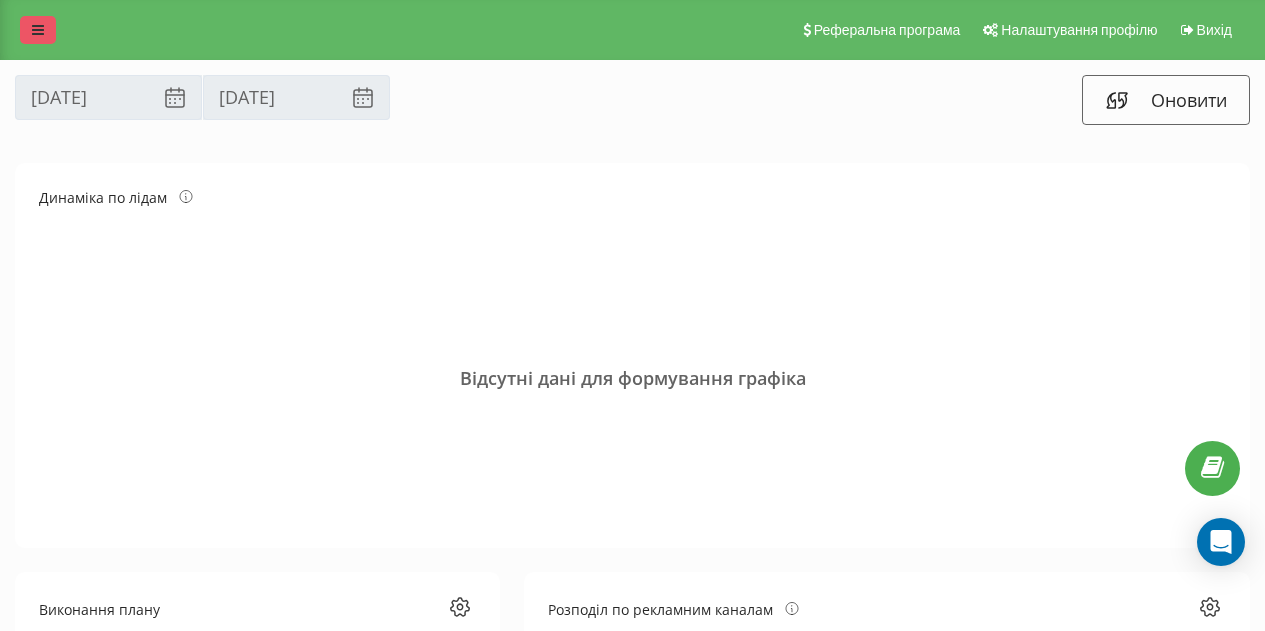 click at bounding box center [38, 30] 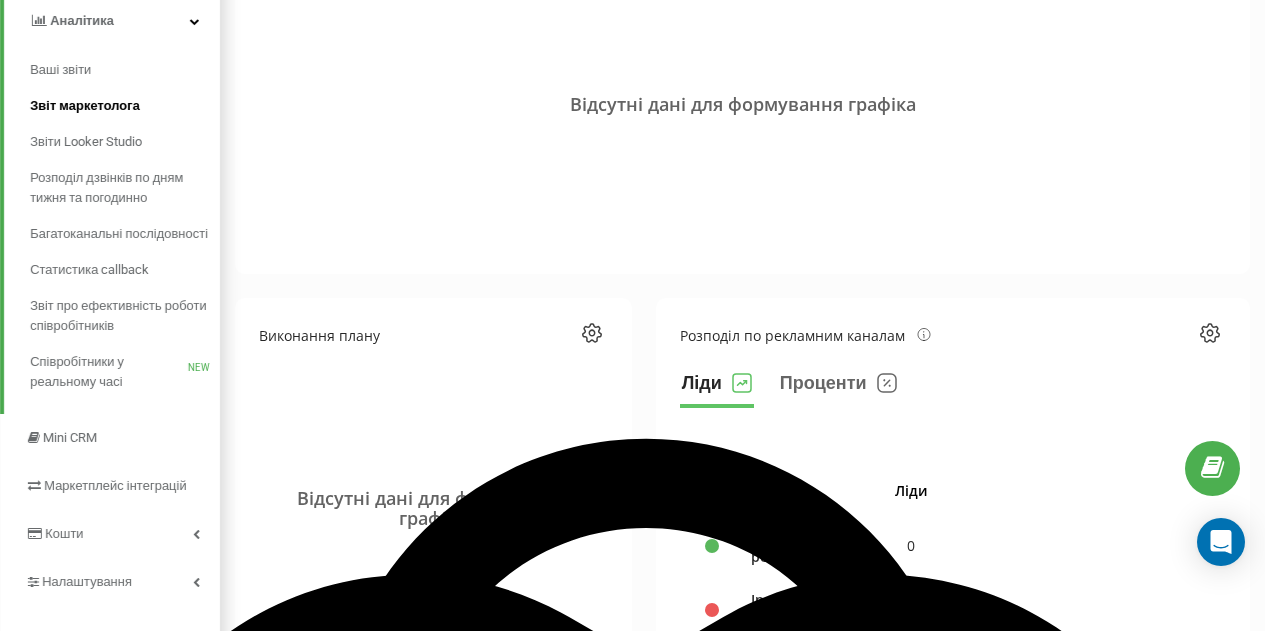 scroll, scrollTop: 300, scrollLeft: 0, axis: vertical 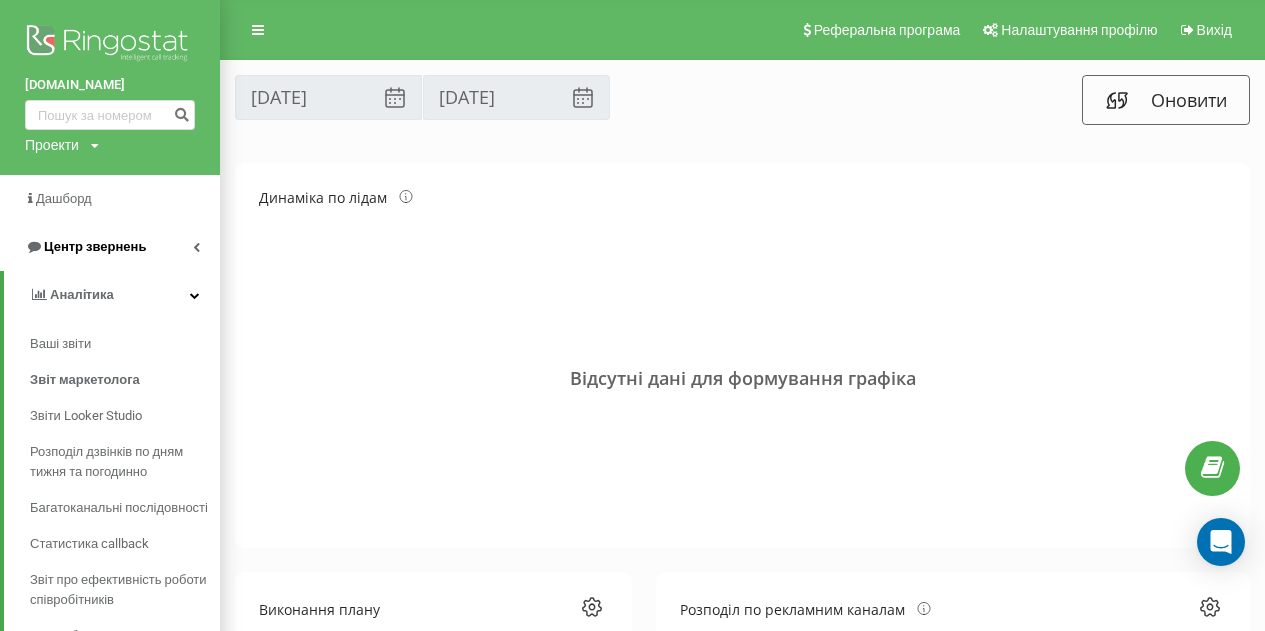 click on "Центр звернень" at bounding box center [95, 246] 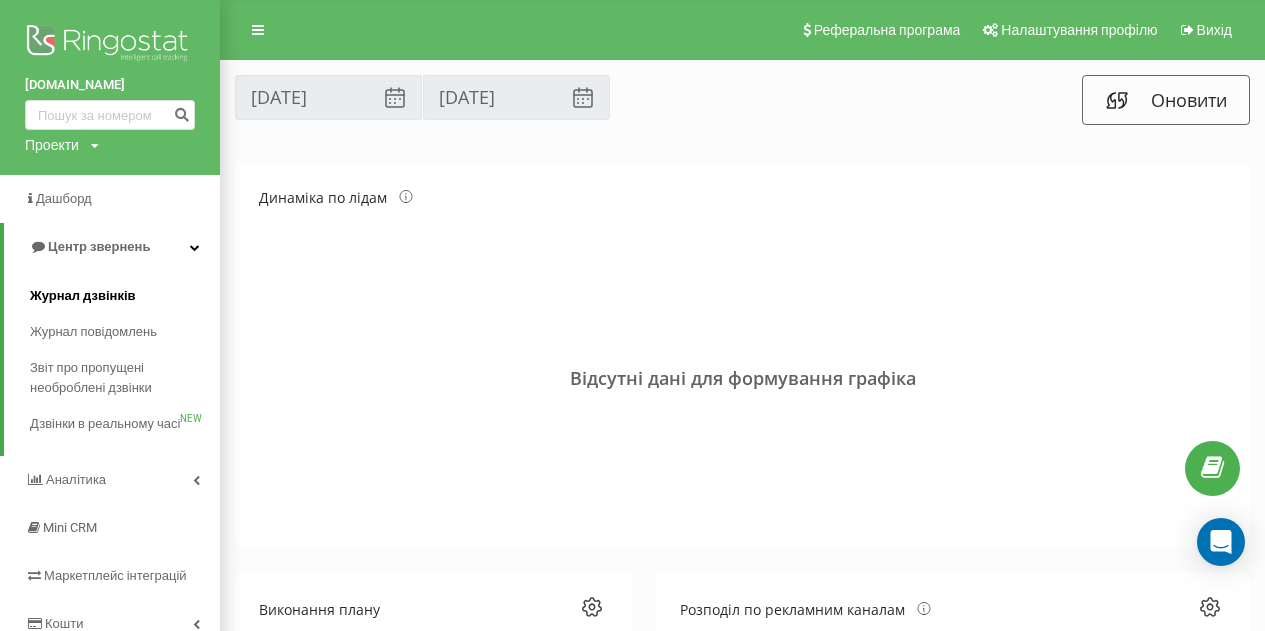 click on "Журнал дзвінків" at bounding box center (83, 296) 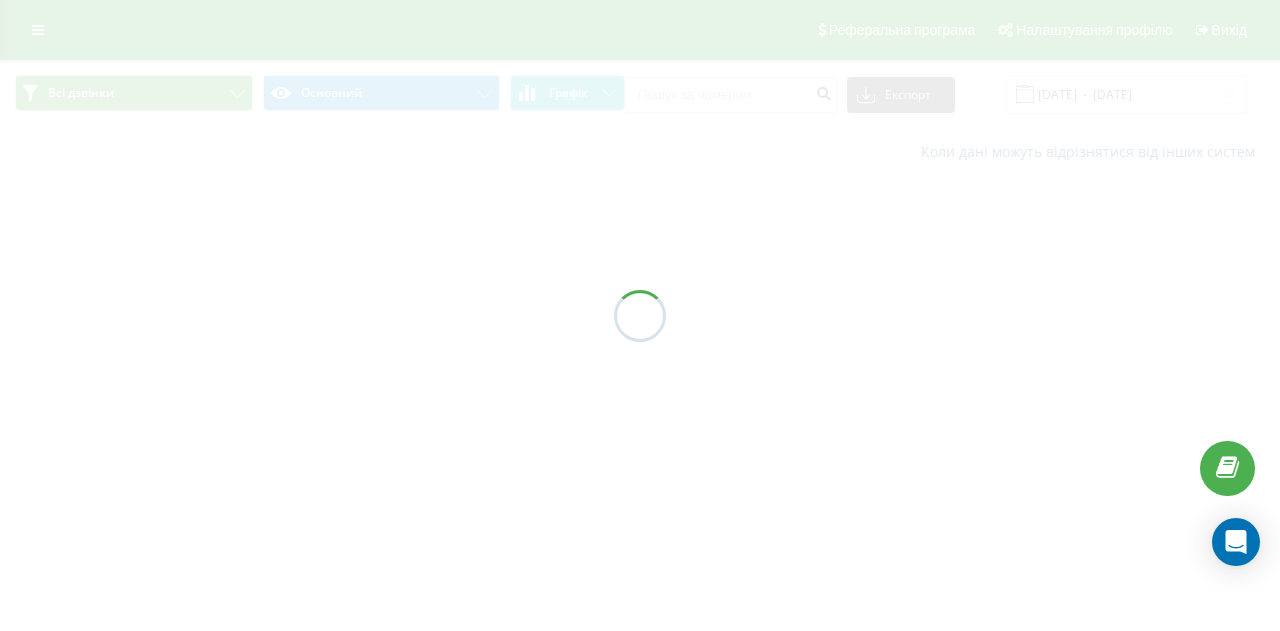 scroll, scrollTop: 0, scrollLeft: 0, axis: both 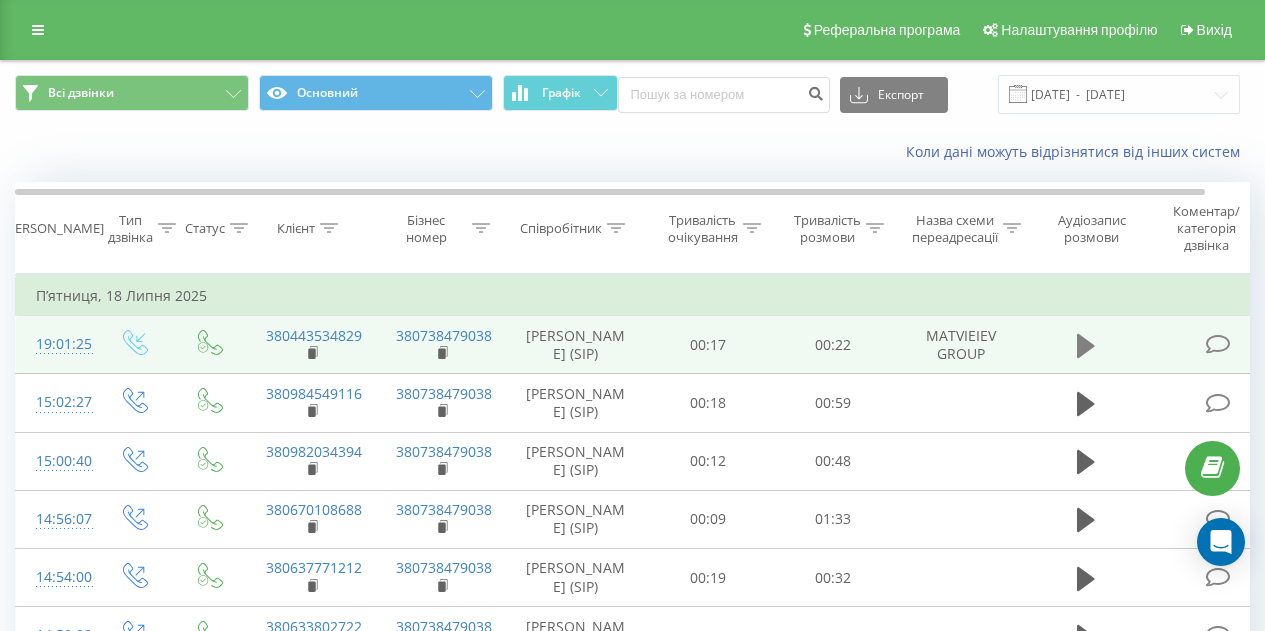 click 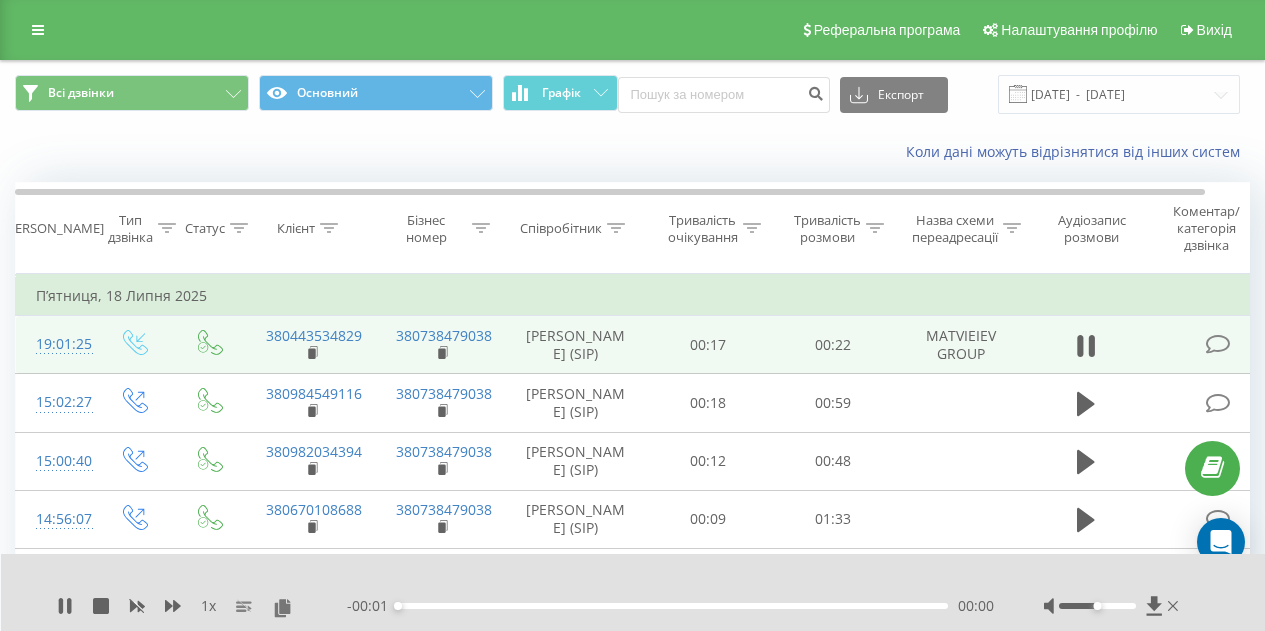 click 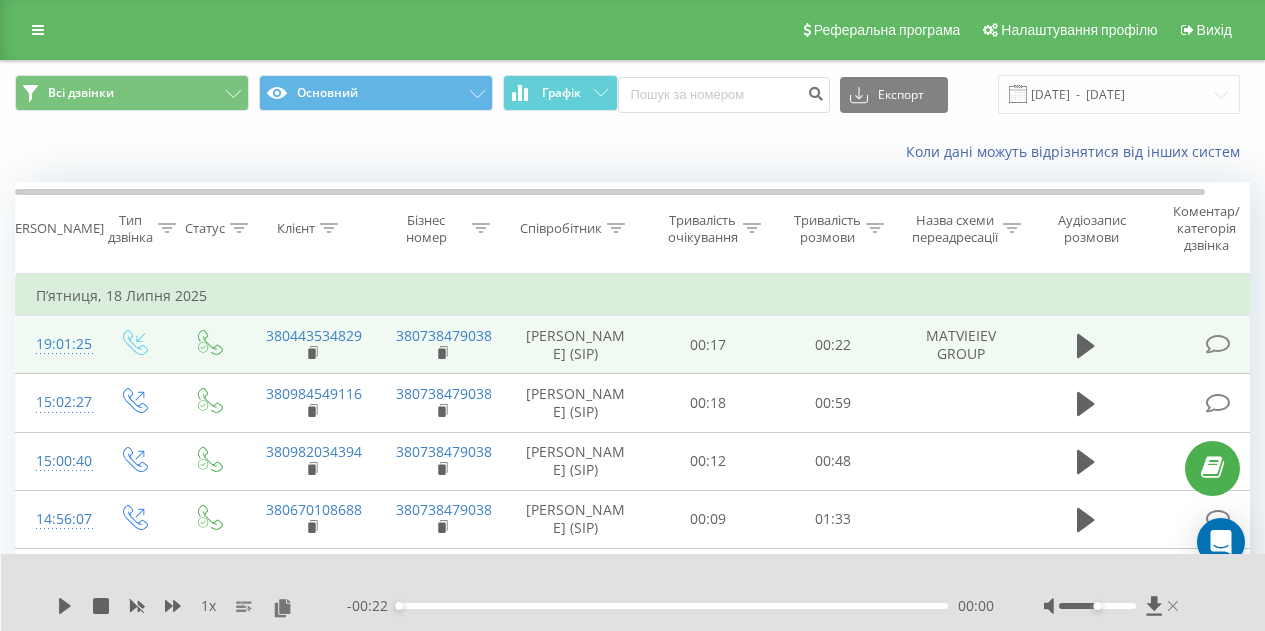 click 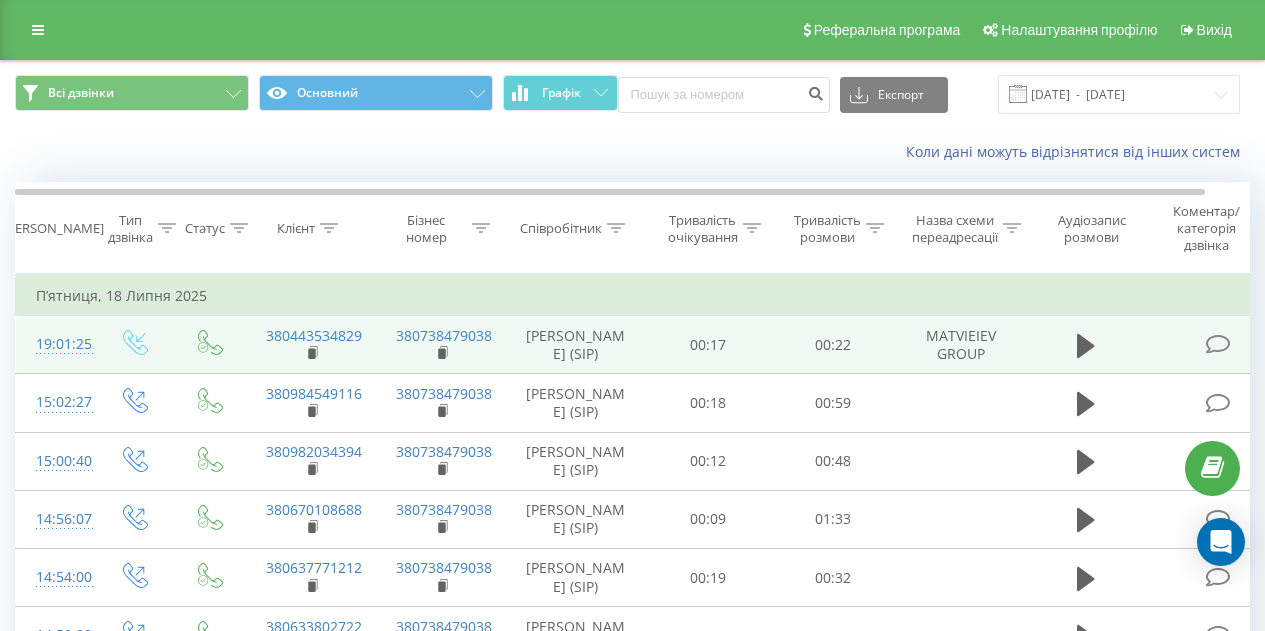 click on "19:01:25" at bounding box center [56, 344] 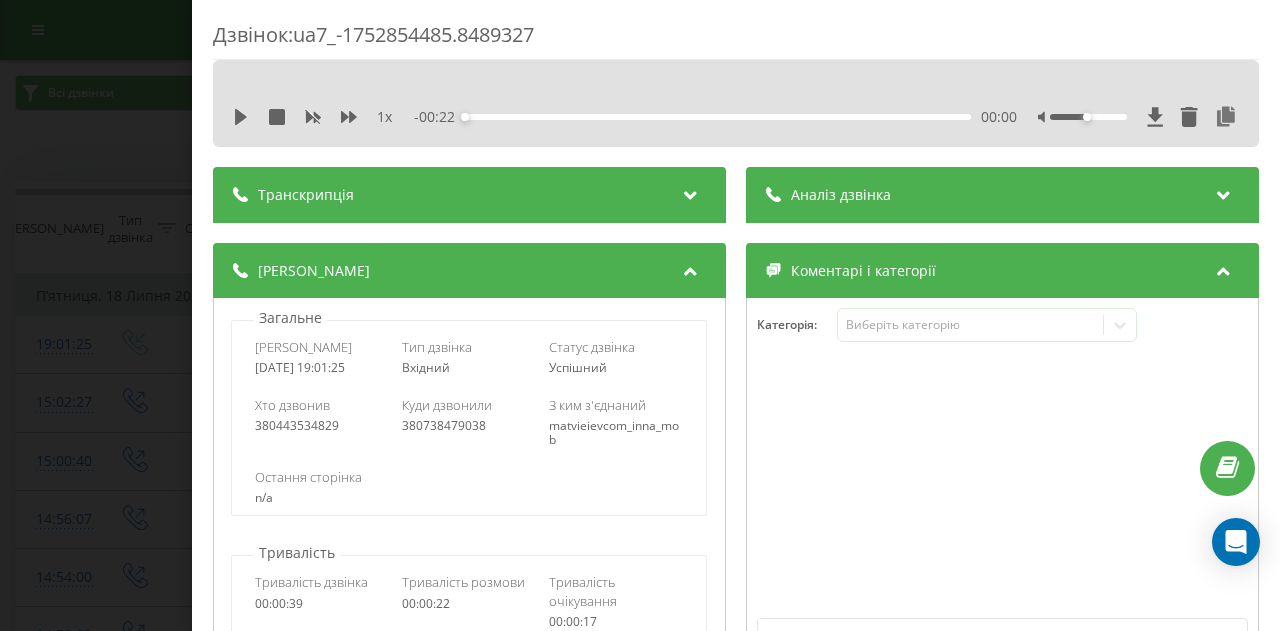 click on "Аналіз дзвінка" at bounding box center [1002, 195] 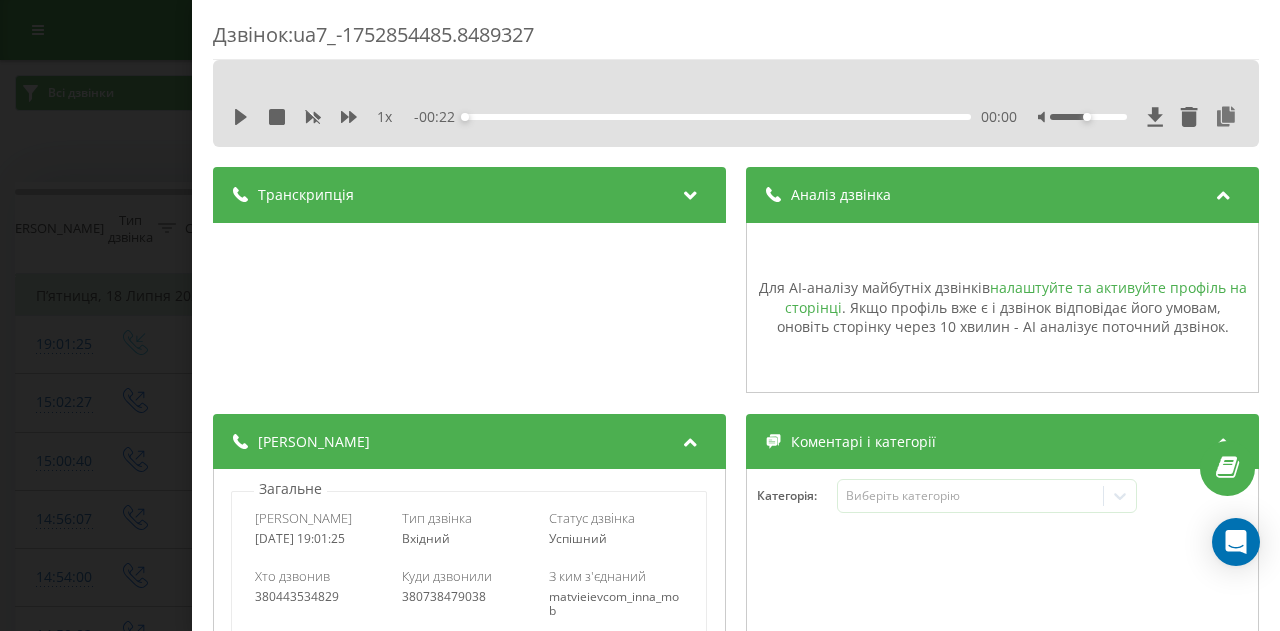 click on "налаштуйте та активуйте профіль на сторінці" at bounding box center [1016, 297] 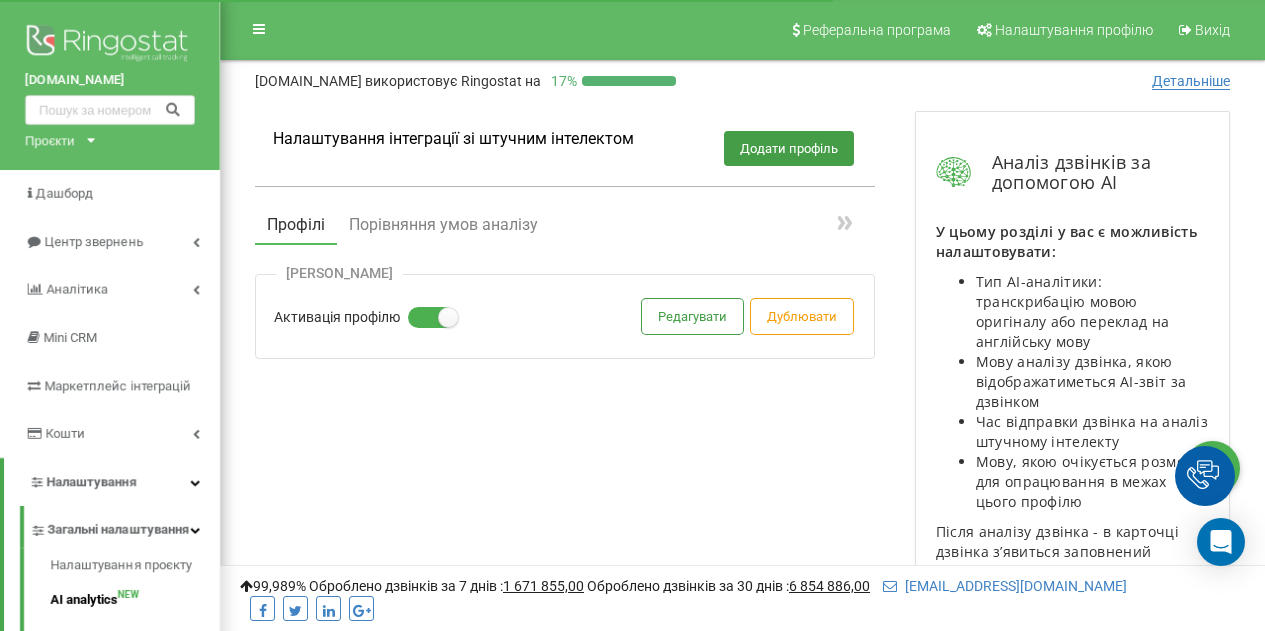 scroll, scrollTop: 0, scrollLeft: 0, axis: both 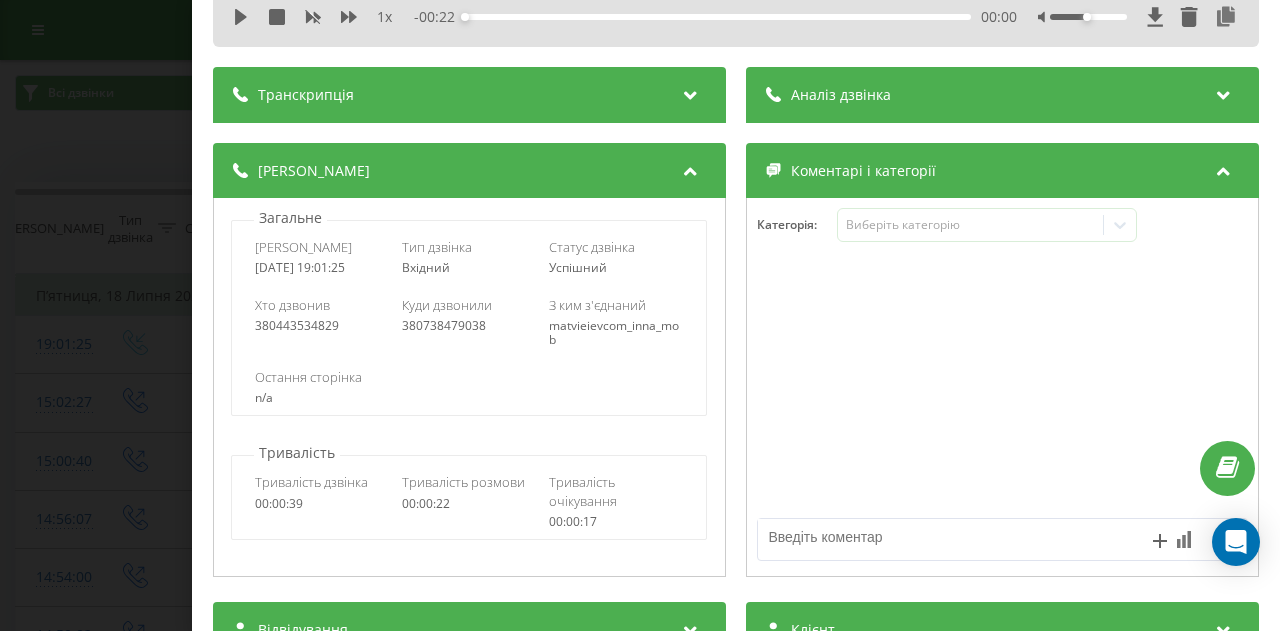 click on "Транскрипція" at bounding box center (469, 95) 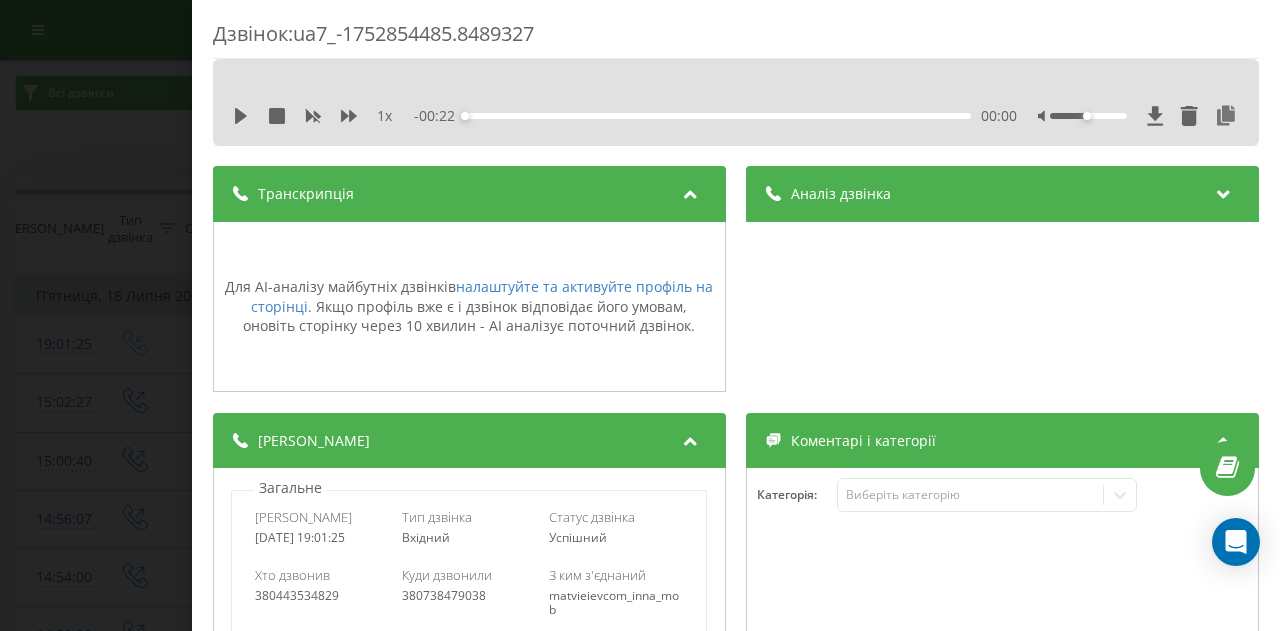 scroll, scrollTop: 0, scrollLeft: 0, axis: both 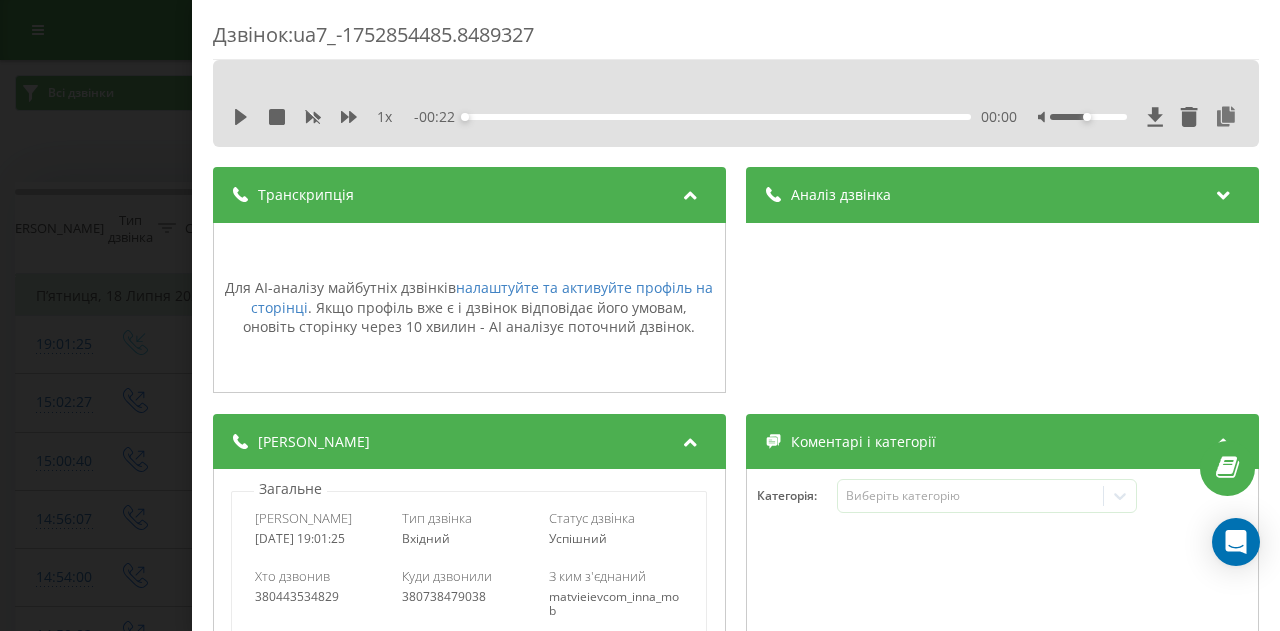 click on "Аналіз дзвінка" at bounding box center [1002, 195] 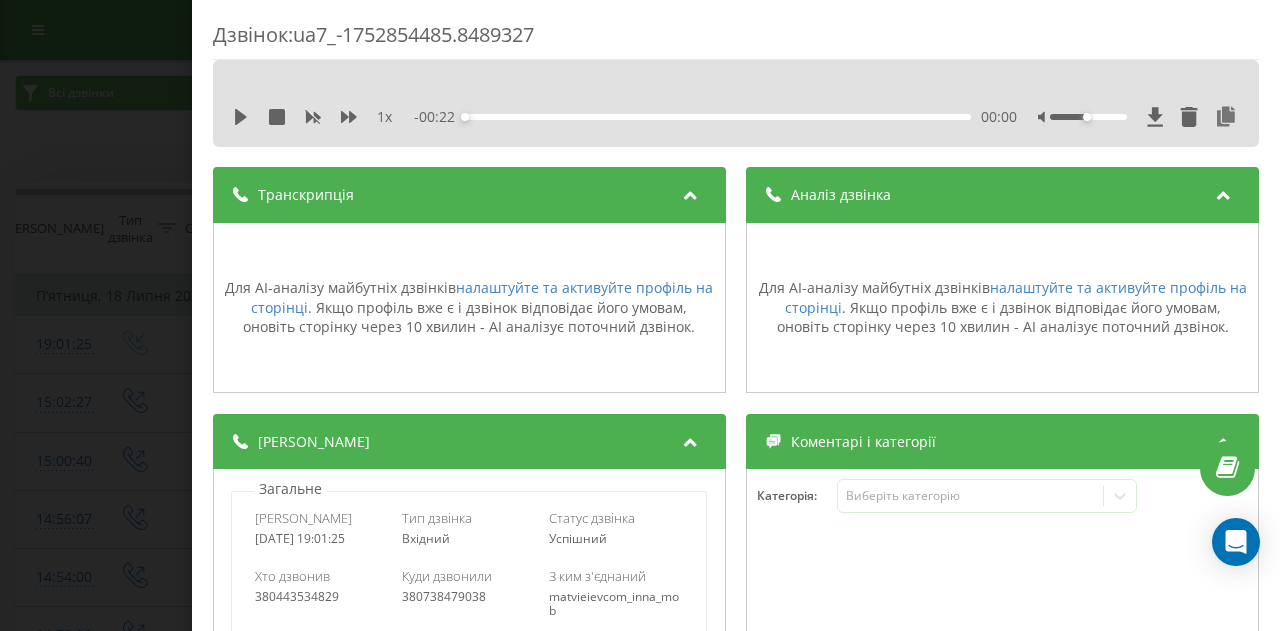 scroll, scrollTop: 1, scrollLeft: 0, axis: vertical 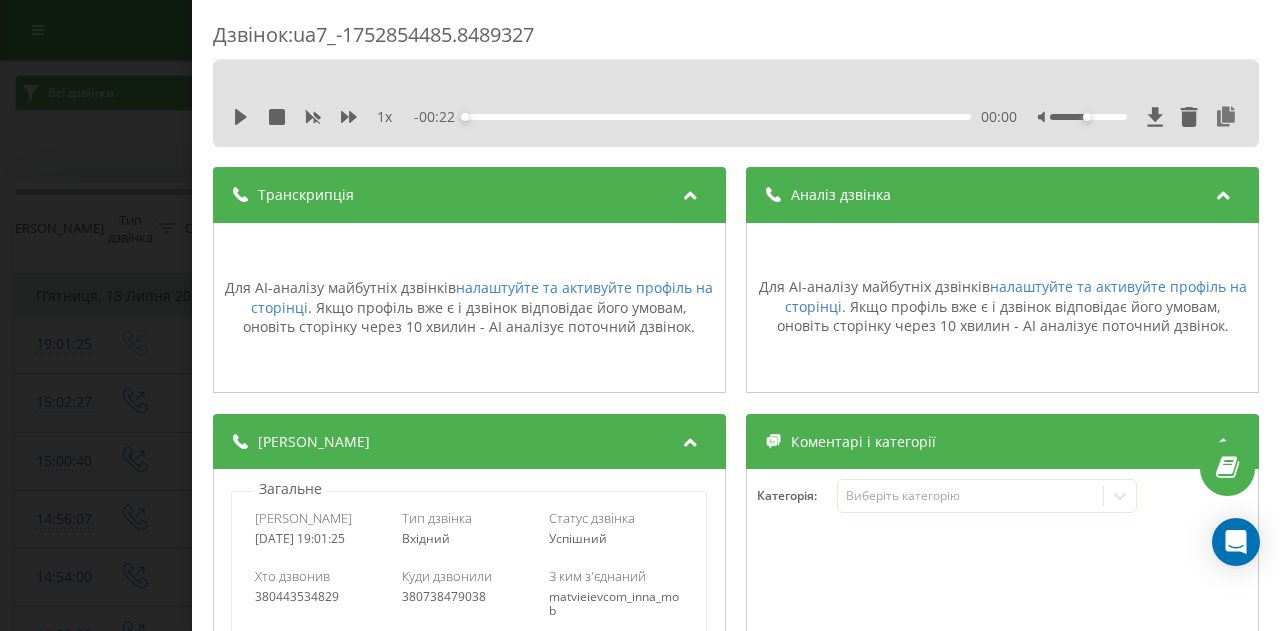 click on "Дзвінок :  ua7_-1752854485.8489327   1 x  - 00:22 00:00   00:00   Транскрипція Для AI-аналізу майбутніх дзвінків  налаштуйте та активуйте профіль на сторінці . Якщо профіль вже є і дзвінок відповідає його умовам, оновіть сторінку через 10 хвилин - AI аналізує поточний дзвінок. Аналіз дзвінка Для AI-аналізу майбутніх дзвінків  налаштуйте та активуйте профіль на сторінці . Якщо профіль вже є і дзвінок відповідає його умовам, оновіть сторінку через 10 хвилин - AI аналізує поточний дзвінок. Деталі дзвінка Загальне Дата дзвінка 2025-07-18 19:01:25 Тип дзвінка Вхідний Статус дзвінка Успішний 380443534829 :" at bounding box center [640, 315] 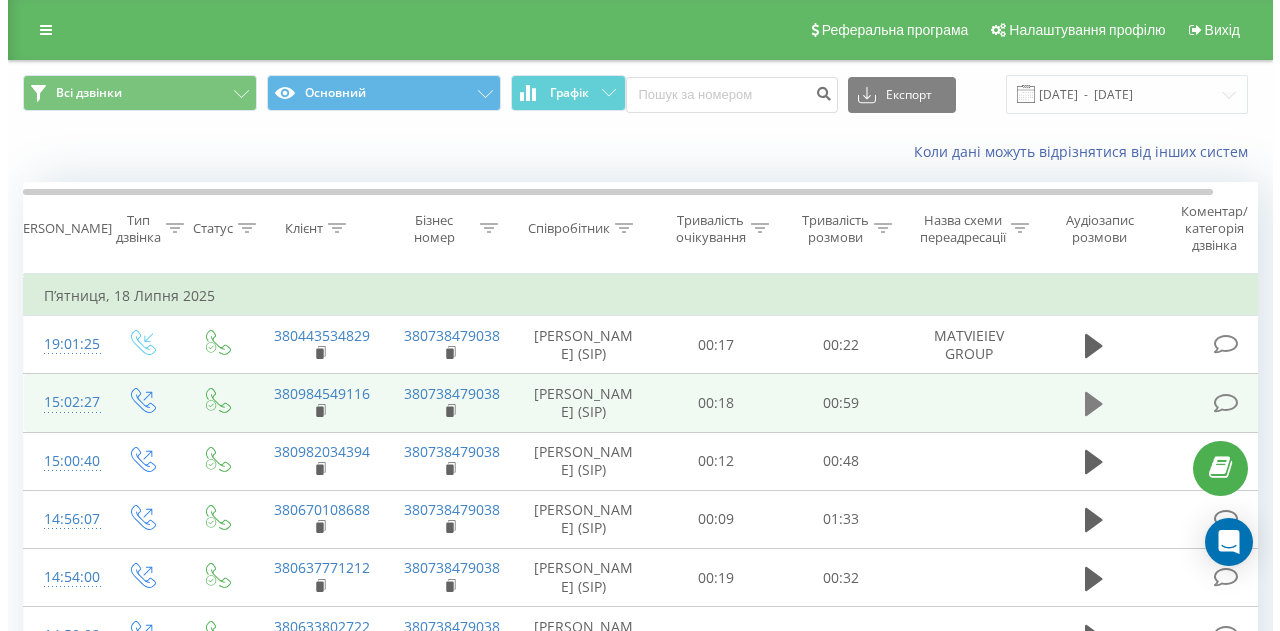 scroll, scrollTop: 200, scrollLeft: 0, axis: vertical 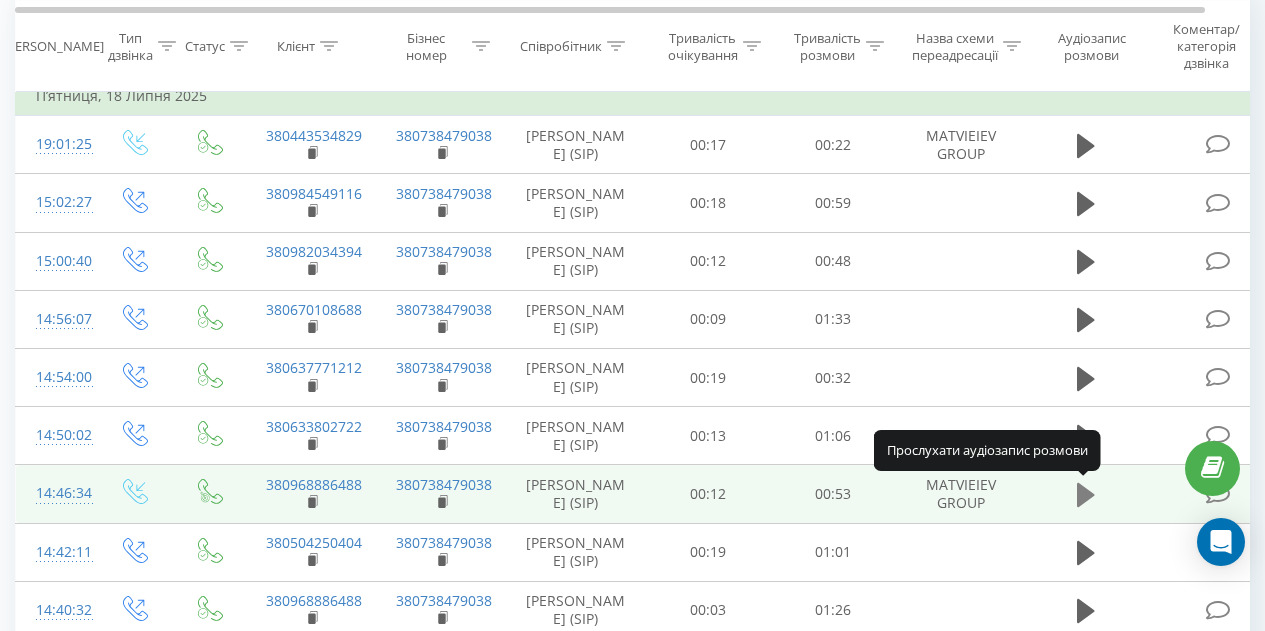 click 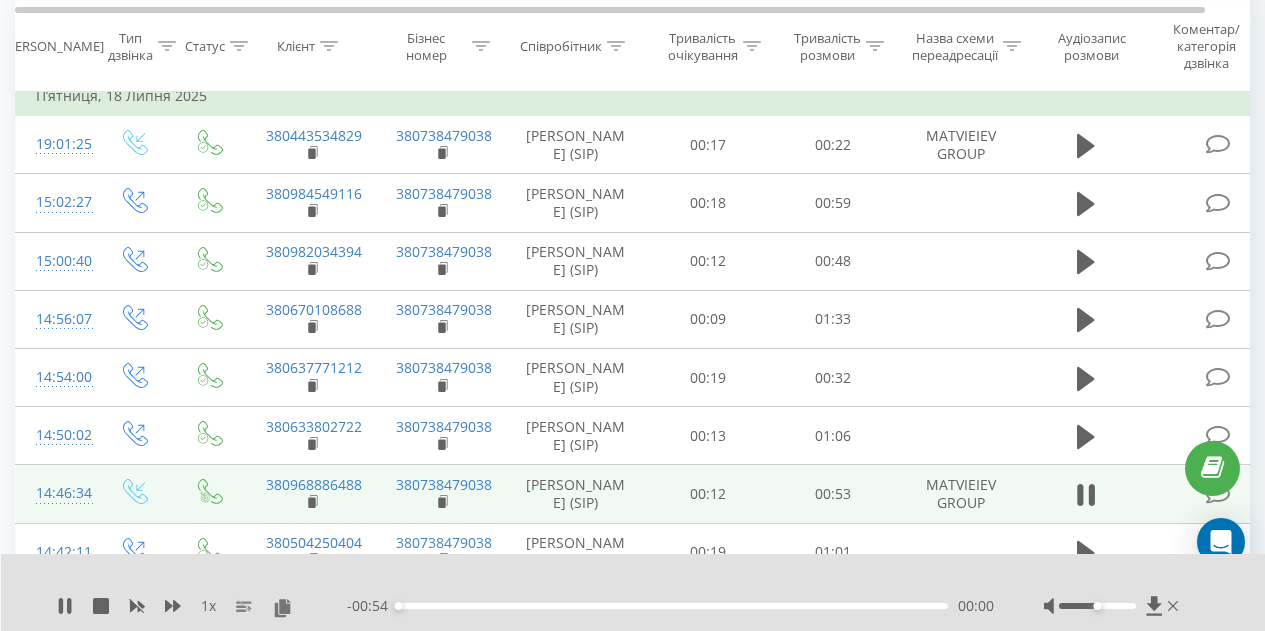 click 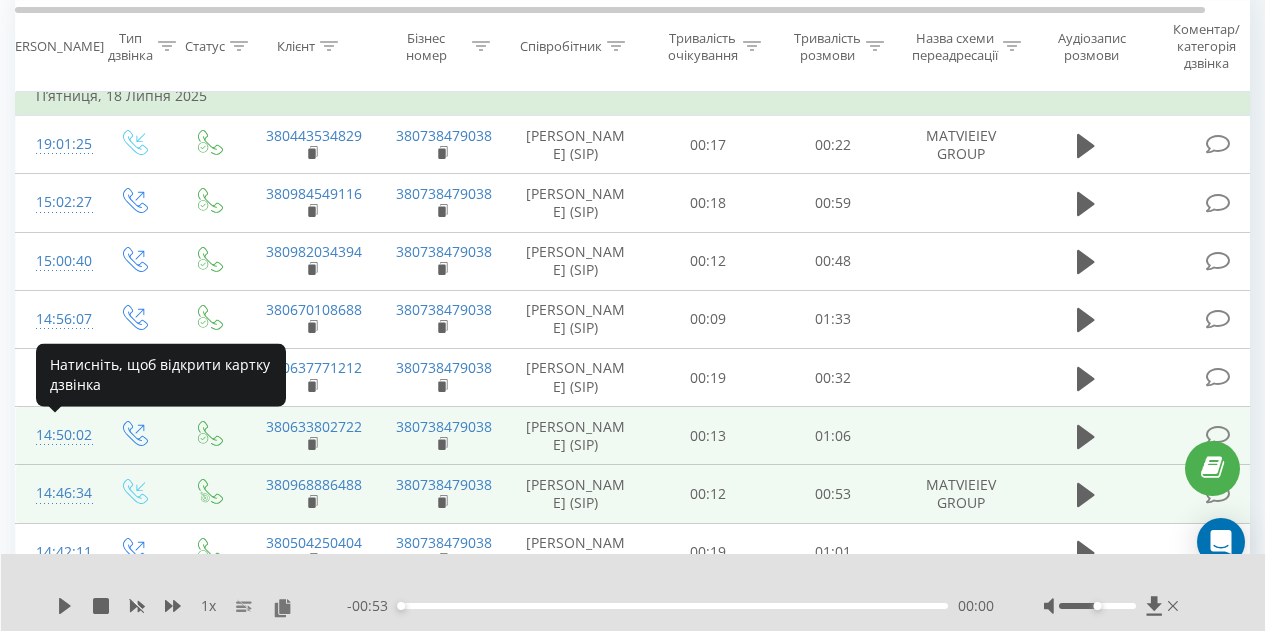click on "14:50:02" at bounding box center [56, 435] 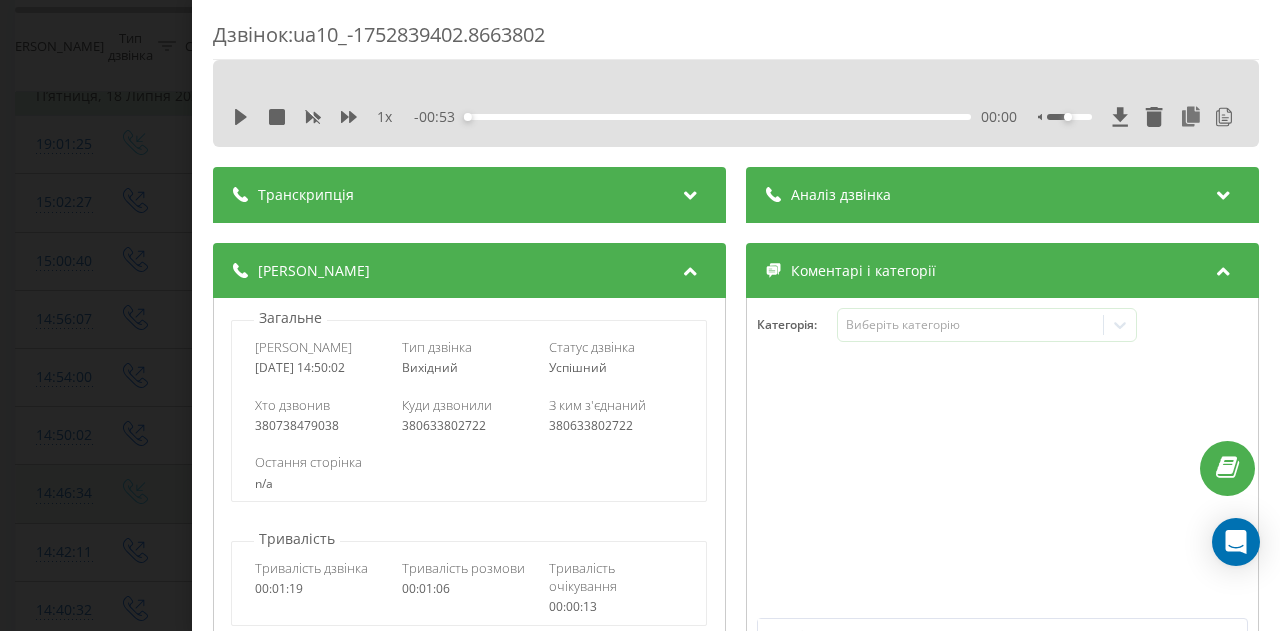 click on "Аналіз дзвінка" at bounding box center [1002, 195] 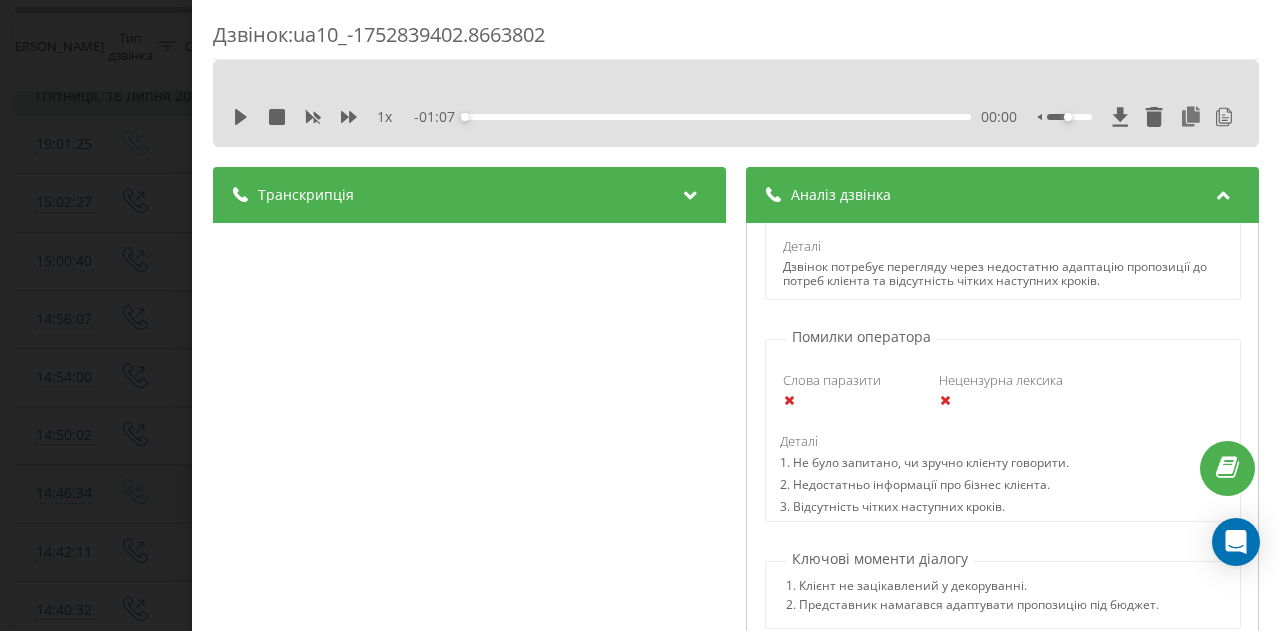scroll, scrollTop: 1266, scrollLeft: 0, axis: vertical 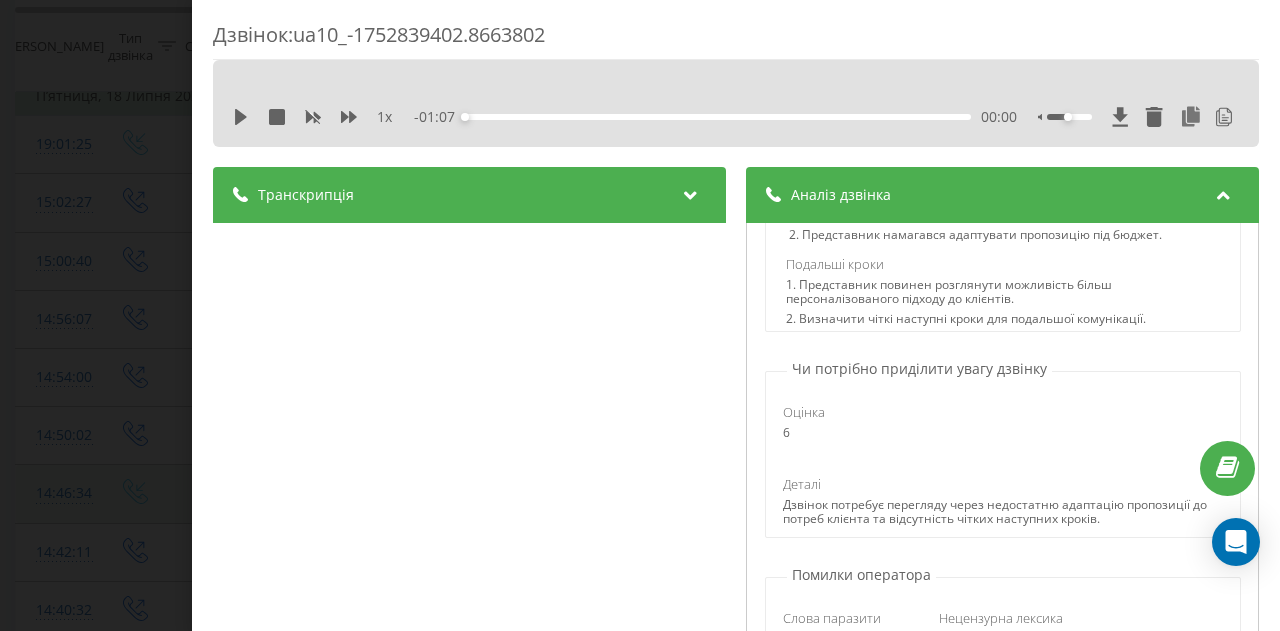 drag, startPoint x: 1110, startPoint y: 123, endPoint x: 1103, endPoint y: 151, distance: 28.86174 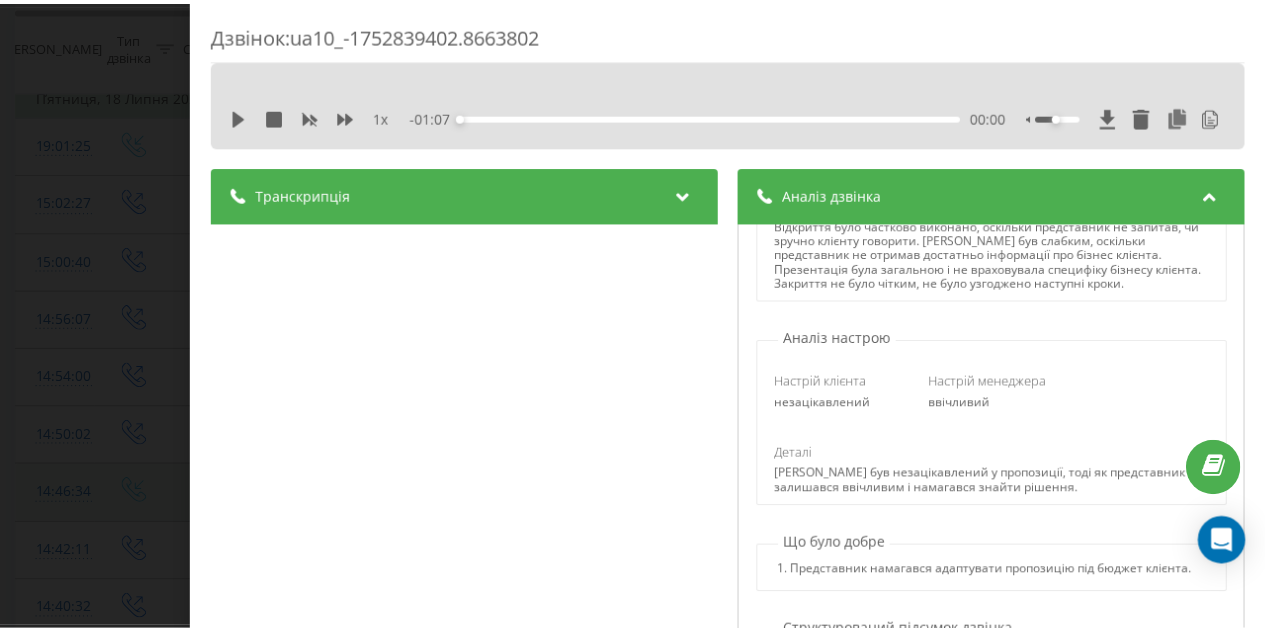 scroll, scrollTop: 800, scrollLeft: 0, axis: vertical 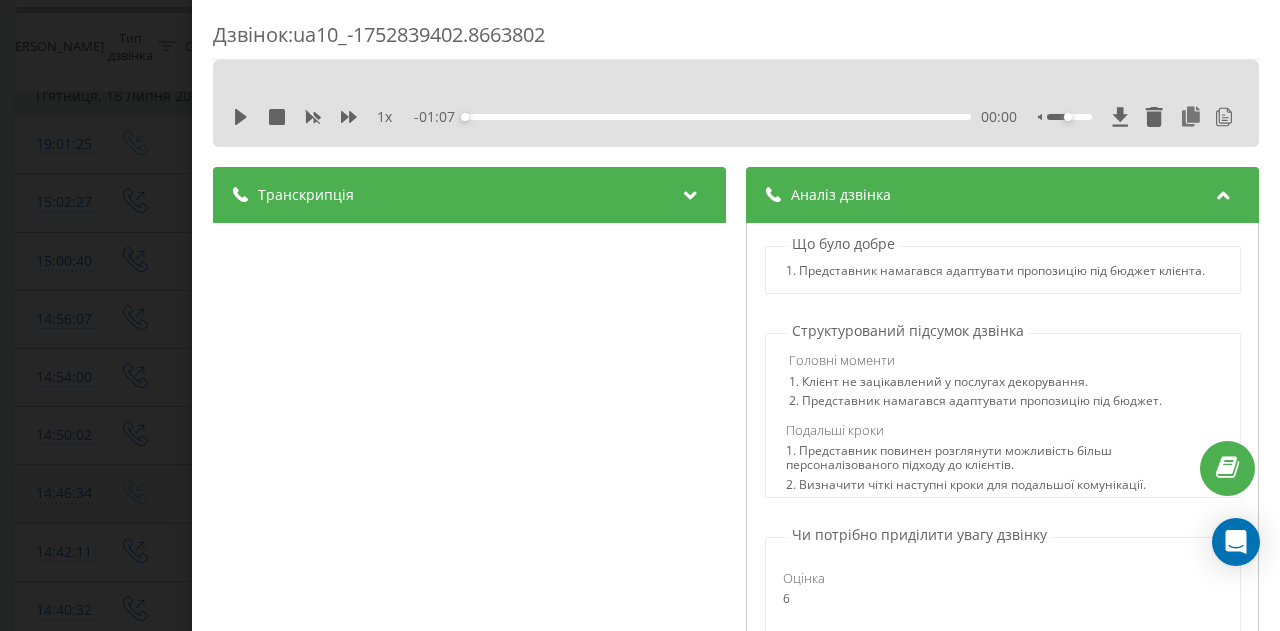click on "Дзвінок :  ua10_-1752839402.8663802   1 x  - 01:07 00:00   00:00   Транскрипція 00:00 Добрий день, «Кафефендом», Андрій Слухавець. 00:02 Андрію, доброго дня. 00:03 Мене звуть Інна. 00:04 Я набираю вас з приводу співпраці. 00:07 Підкажіть, будь ласка, з ким поспілкуватись можна по цьому питанню? 00:08 Відділу Марказенка у нас немає, а співпраця з приводу чого? 00:10 Можливо, є у вас відділ маркетингу? 00:14 Ми 00:18 співпрацюємо з готелями, ресторанами, житловим комплексом поки його займаємось декоруванням просторів для бізнесу. 00:26 Також... 00:26 декоруванням просторів. 00:28 Я думаю, що навряд чи нам це потрібно." at bounding box center [640, 315] 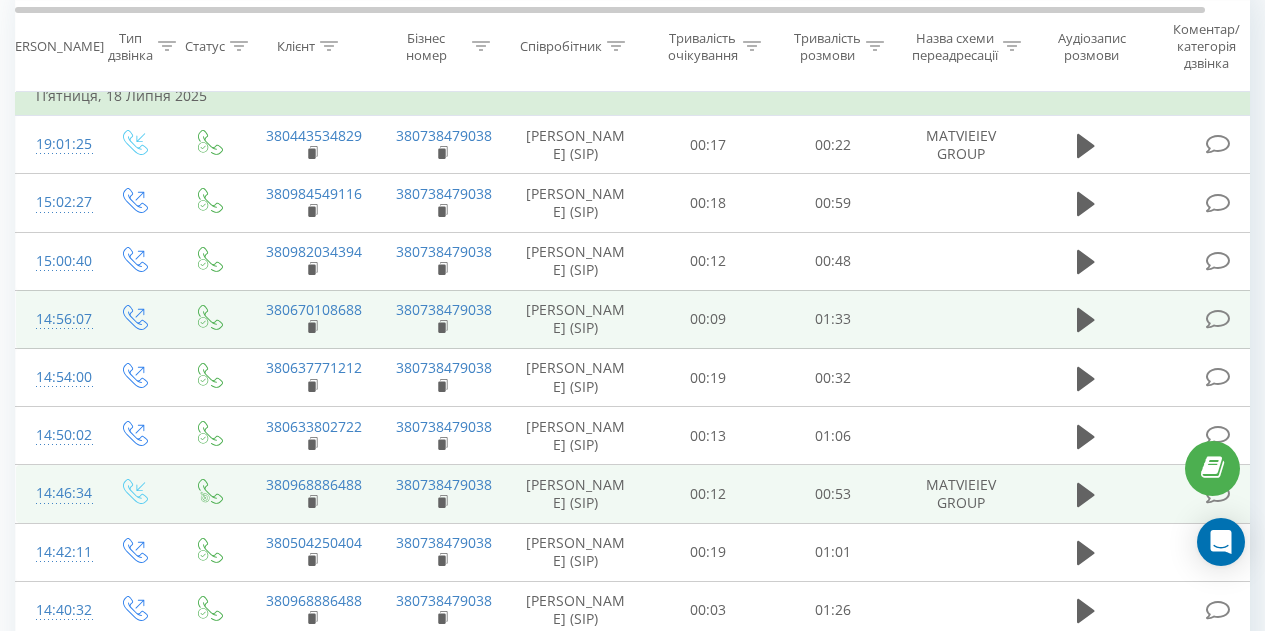 scroll, scrollTop: 0, scrollLeft: 0, axis: both 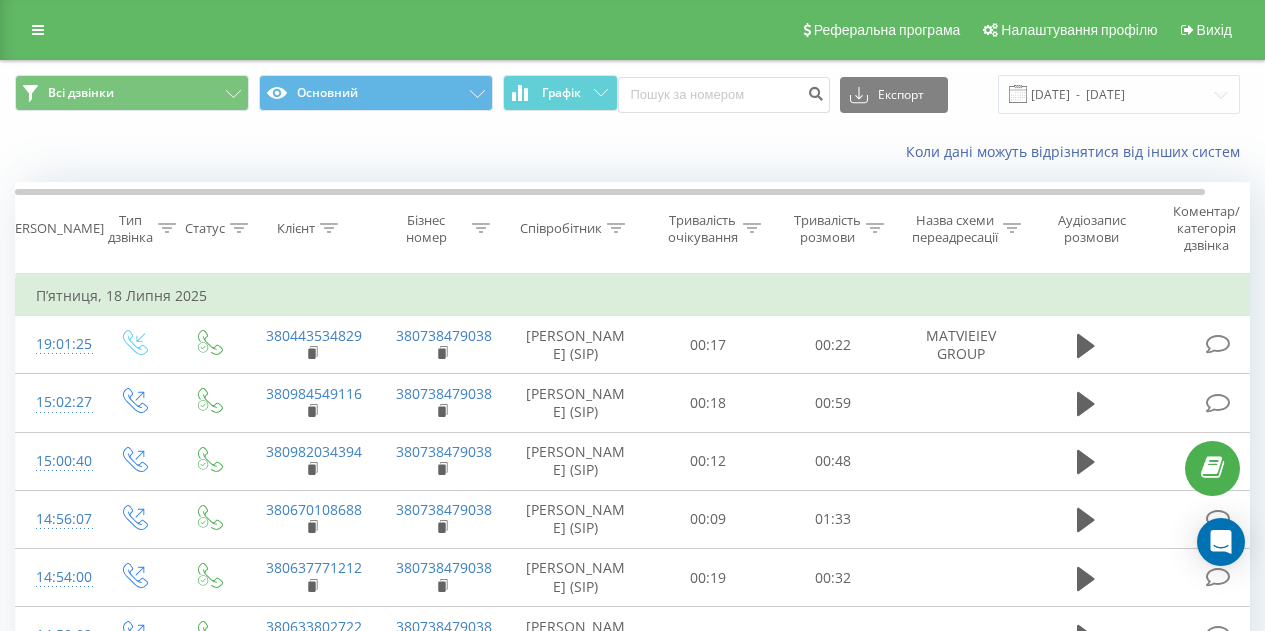 click on "Реферальна програма Налаштування профілю Вихід" at bounding box center (632, 30) 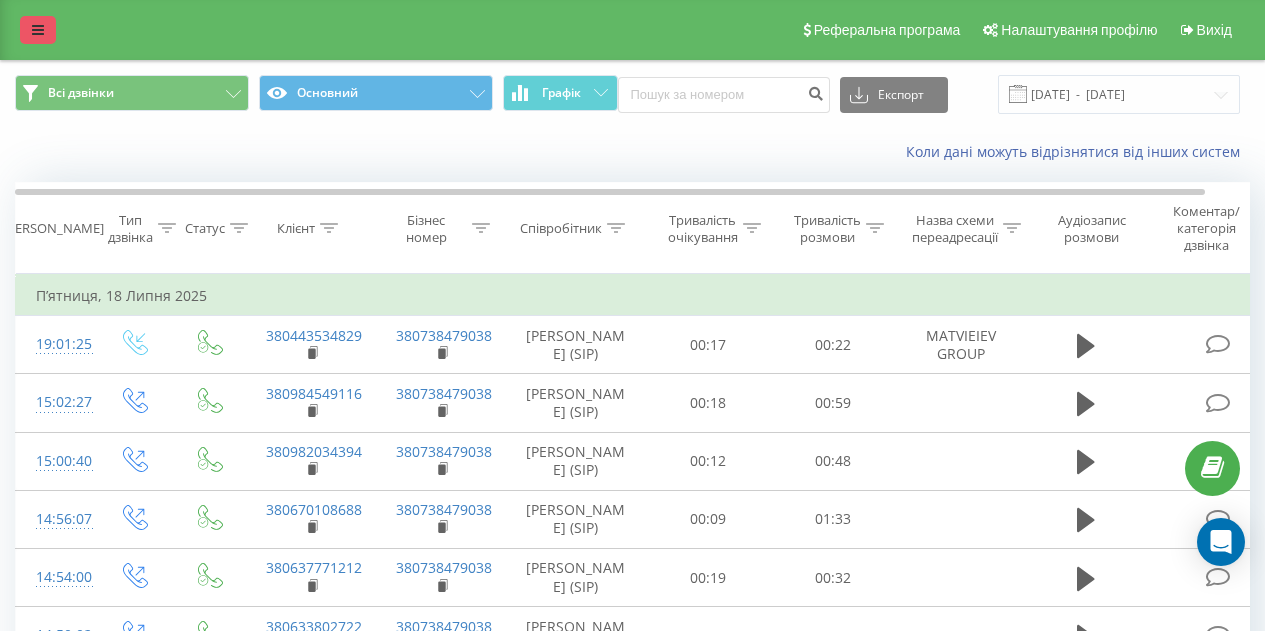 click at bounding box center (38, 30) 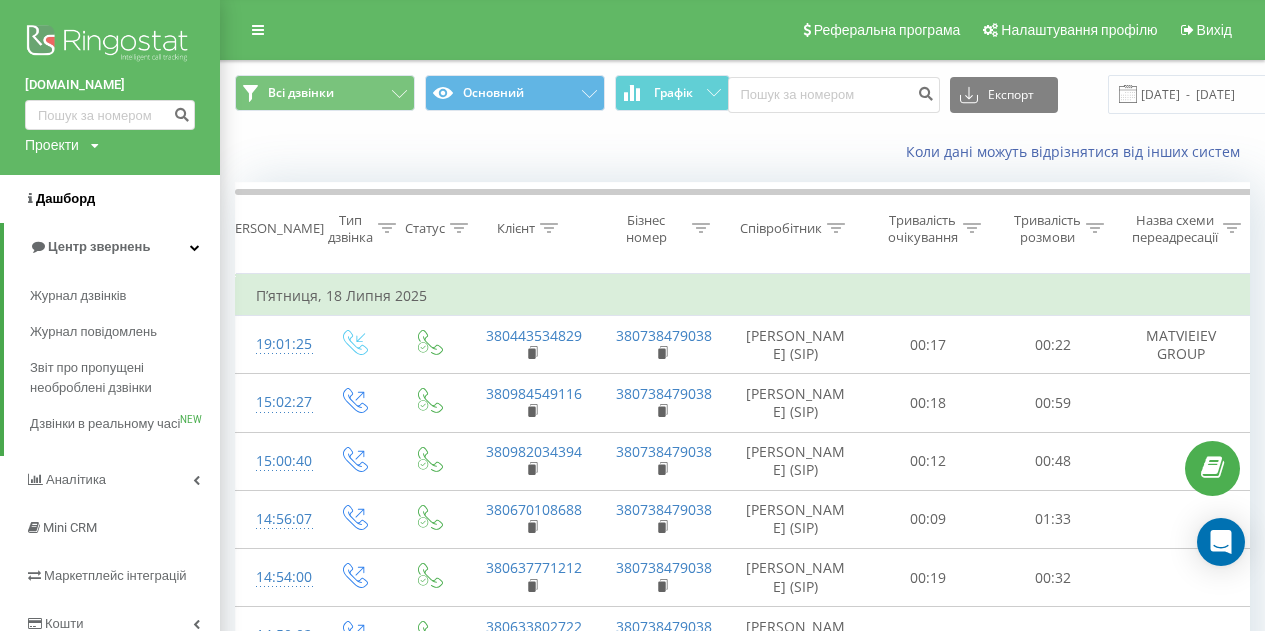 click on "Дашборд" at bounding box center (110, 199) 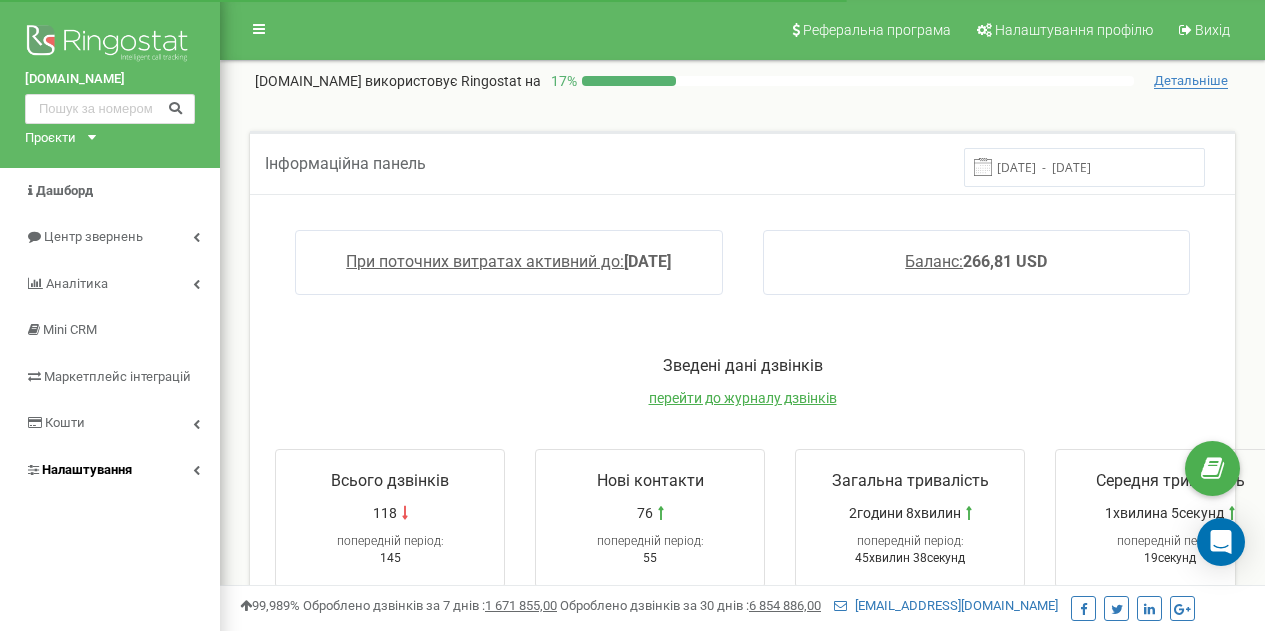 scroll, scrollTop: 100, scrollLeft: 0, axis: vertical 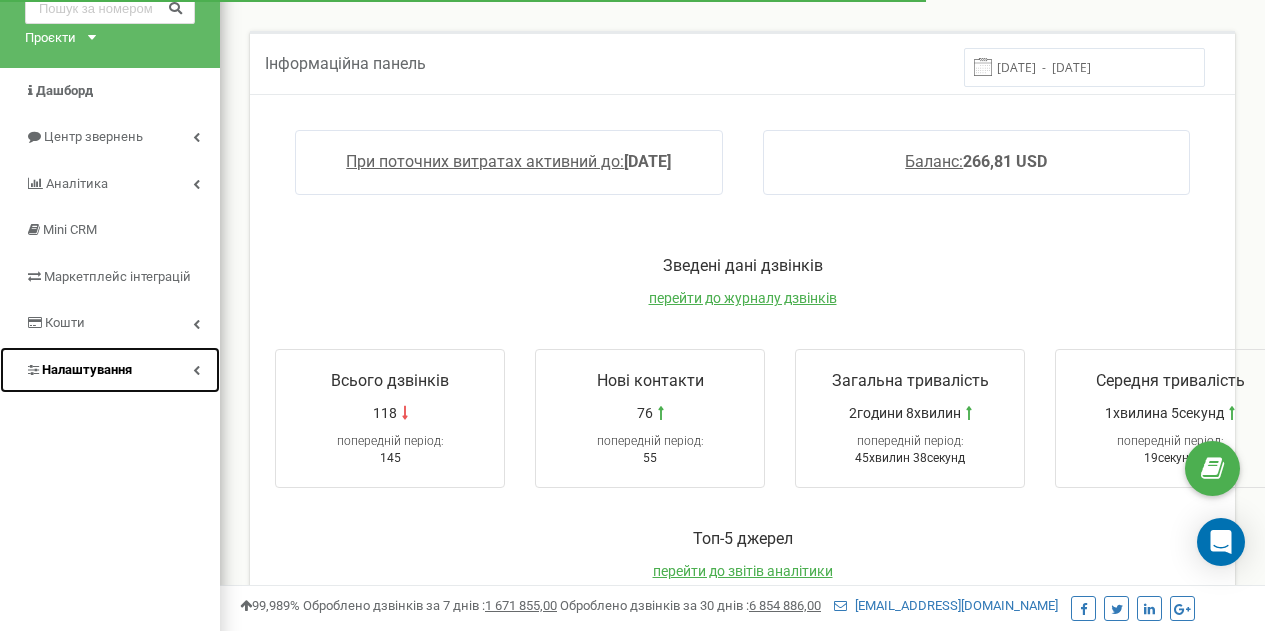click on "Налаштування" at bounding box center [110, 370] 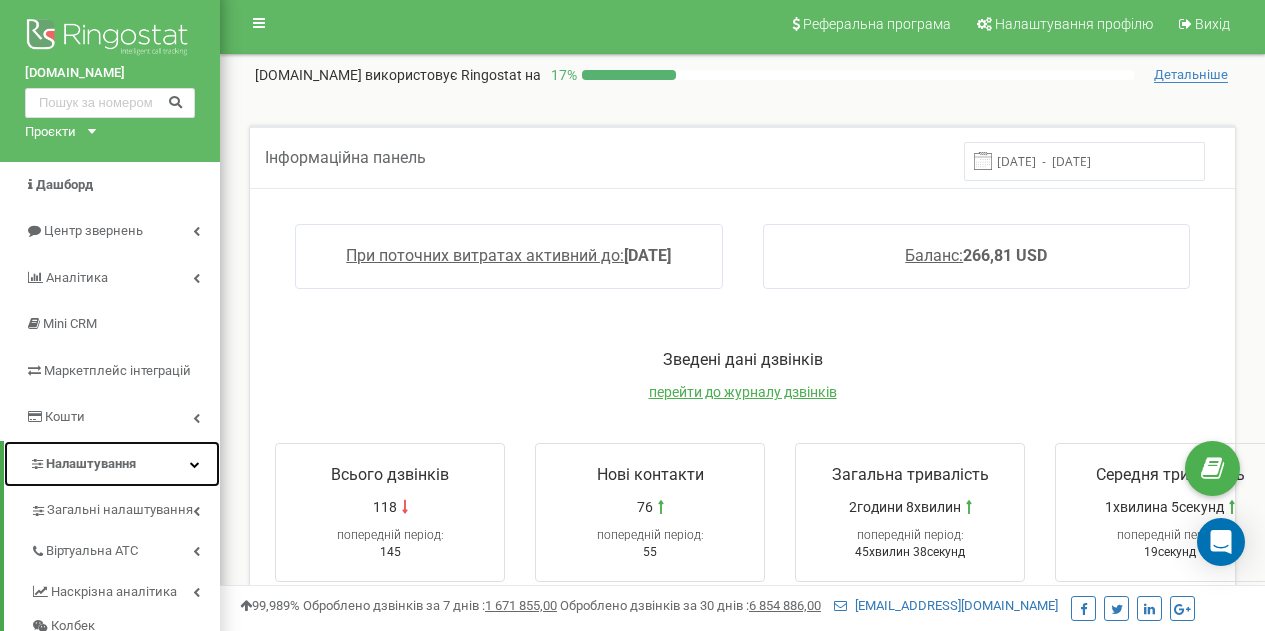 scroll, scrollTop: 0, scrollLeft: 0, axis: both 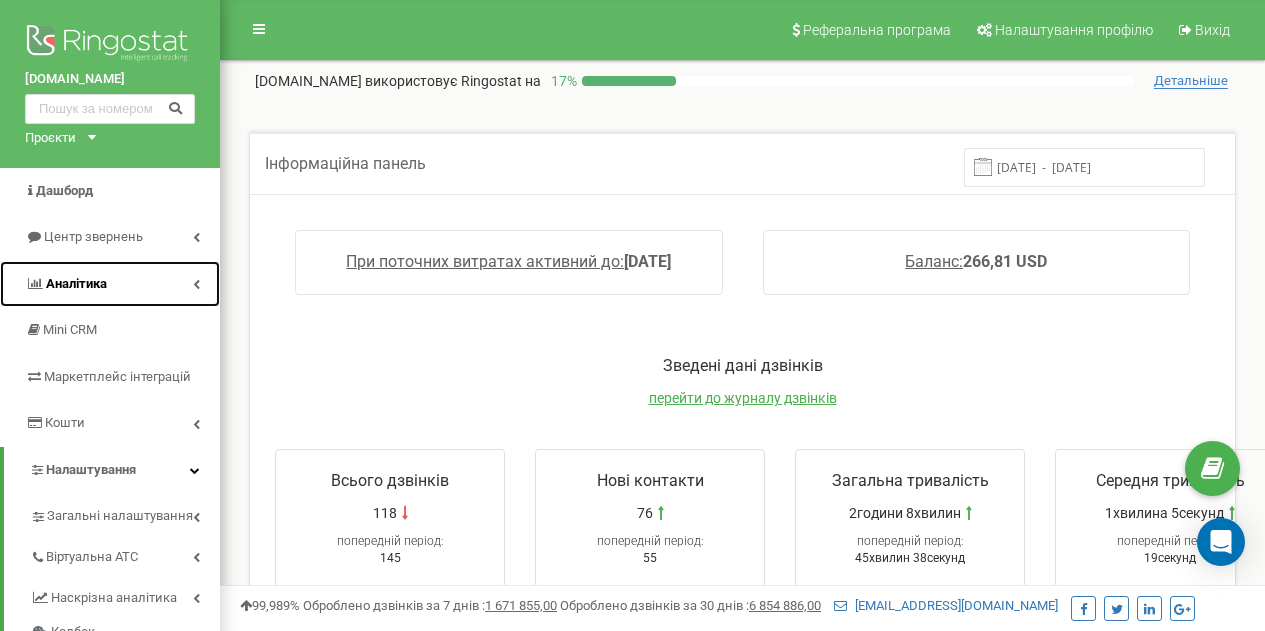 click on "Аналiтика" at bounding box center (110, 284) 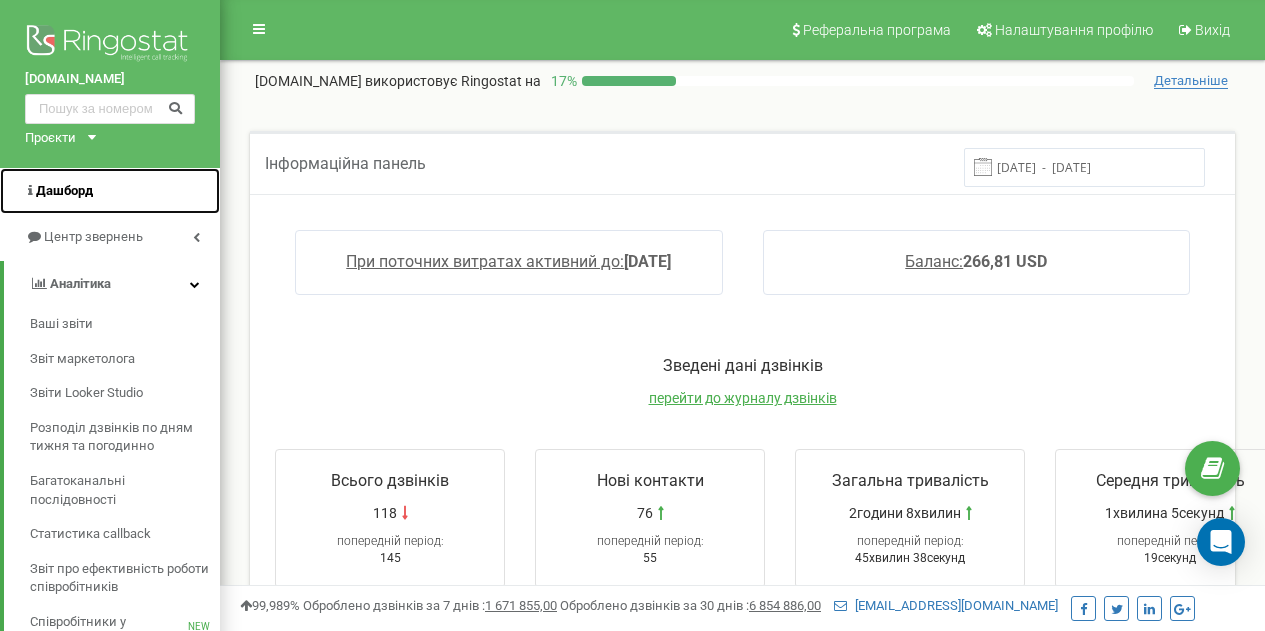 click on "Дашборд" at bounding box center (64, 190) 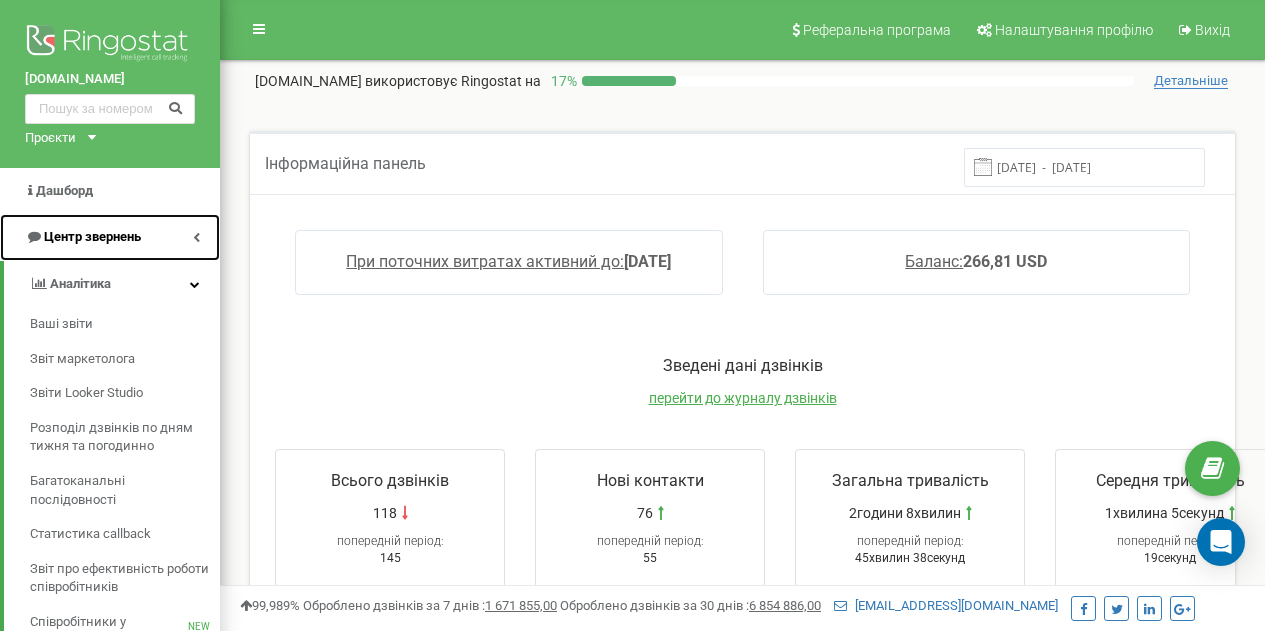 click on "Центр звернень" at bounding box center [110, 237] 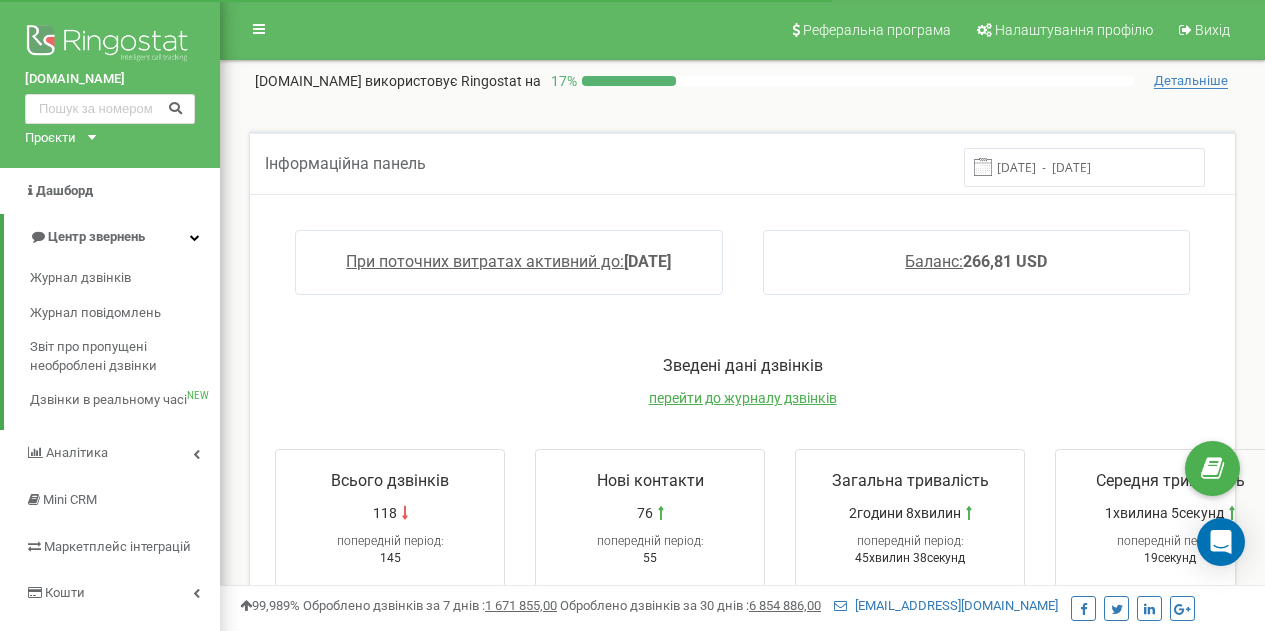 scroll, scrollTop: 0, scrollLeft: 0, axis: both 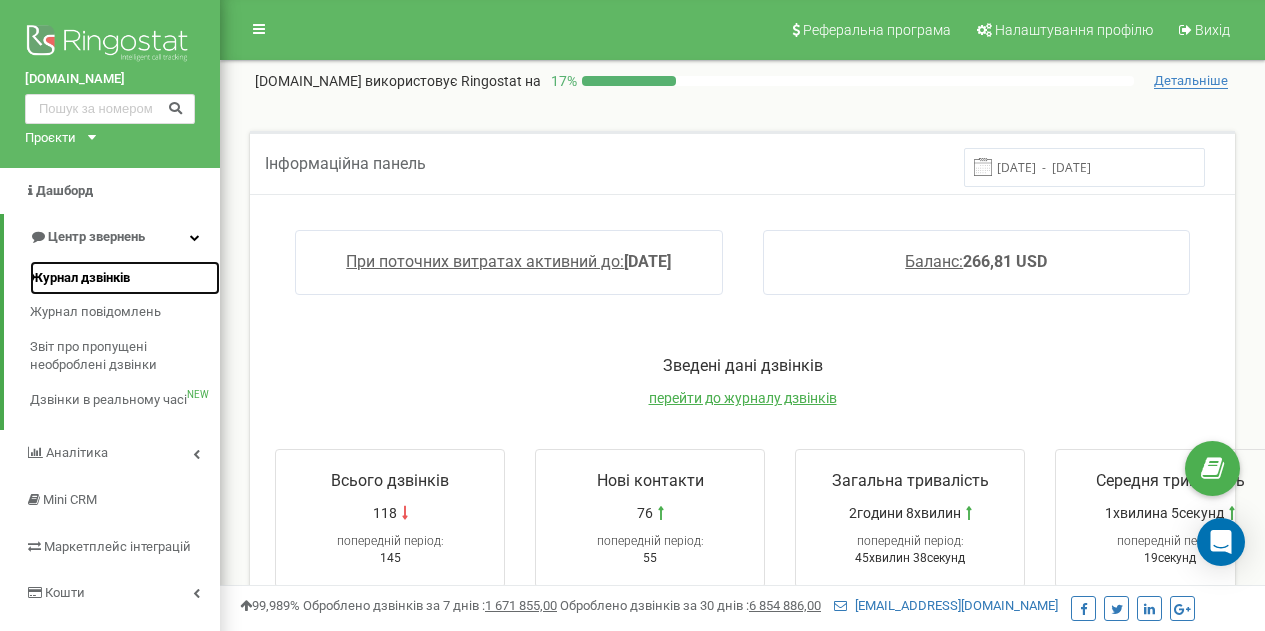 click on "Журнал дзвінків" at bounding box center (80, 278) 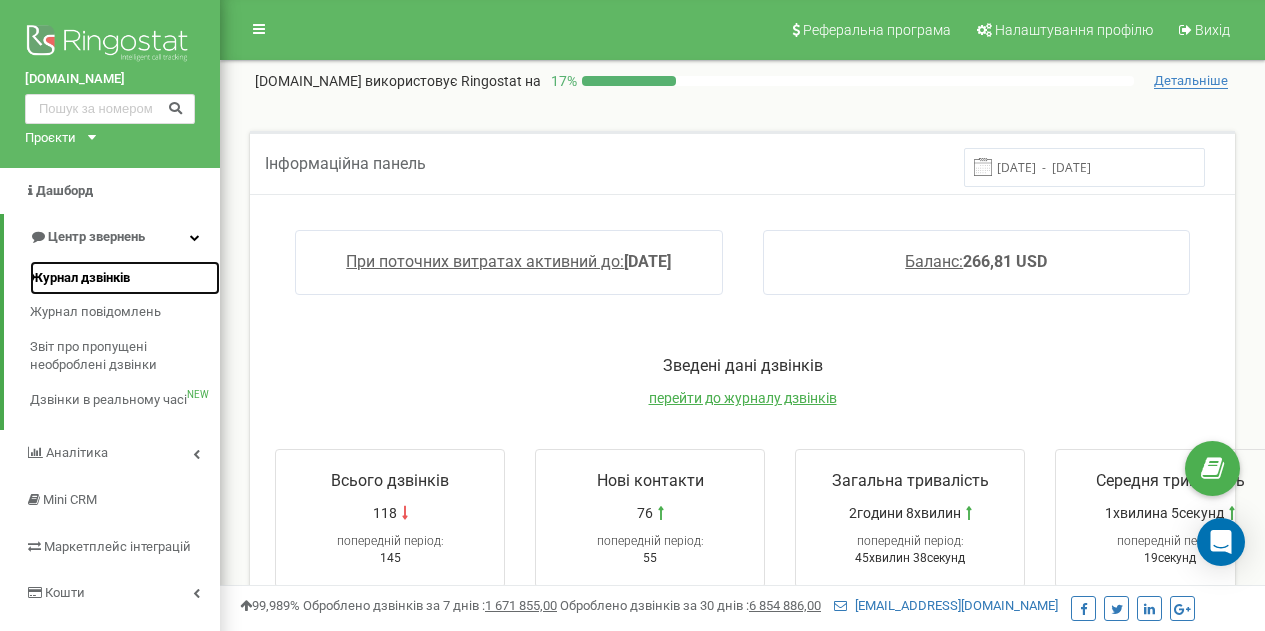 click on "Журнал дзвінків" at bounding box center (80, 278) 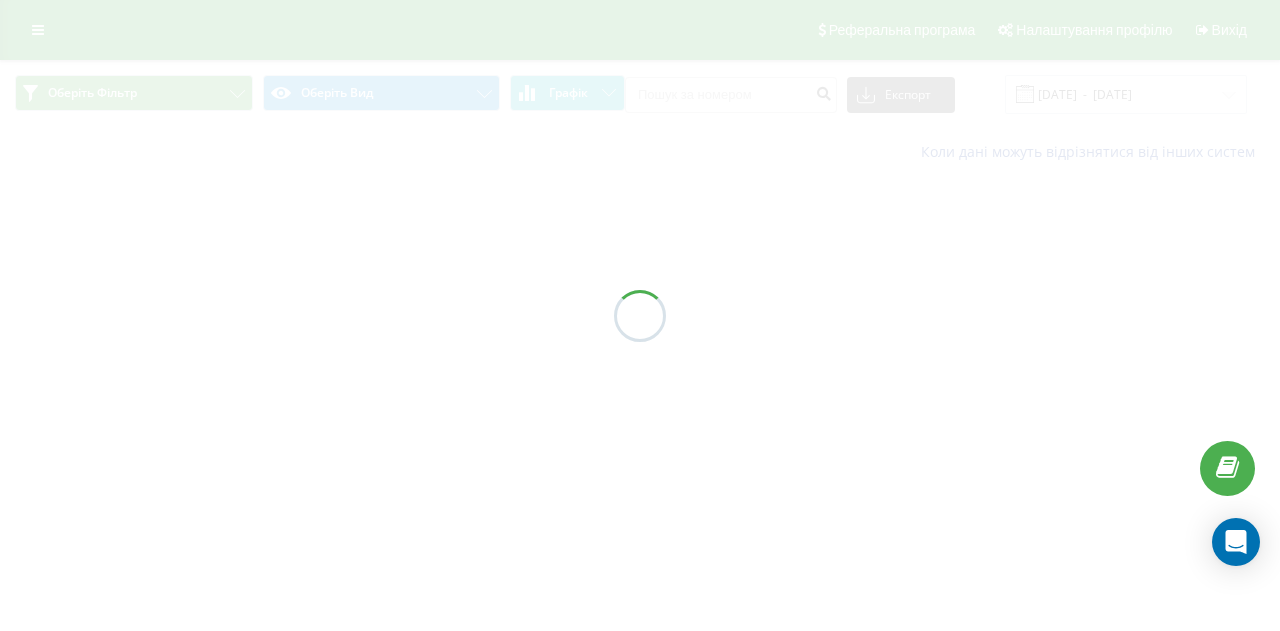 scroll, scrollTop: 0, scrollLeft: 0, axis: both 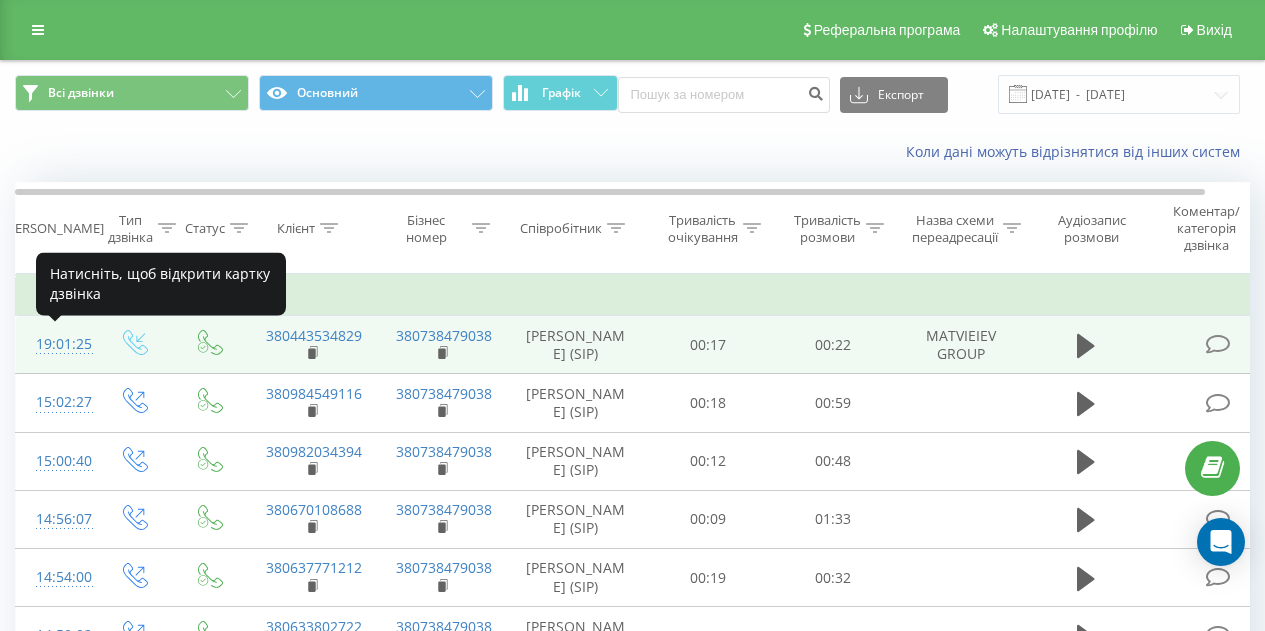 click on "19:01:25" at bounding box center (56, 344) 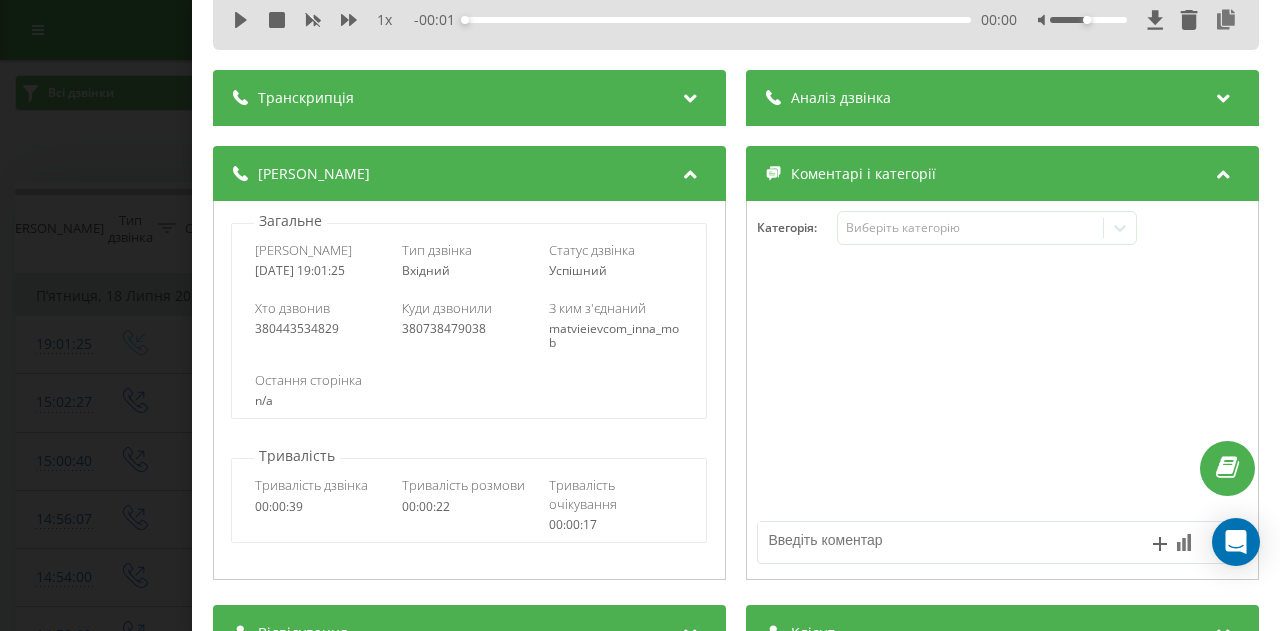 scroll, scrollTop: 100, scrollLeft: 0, axis: vertical 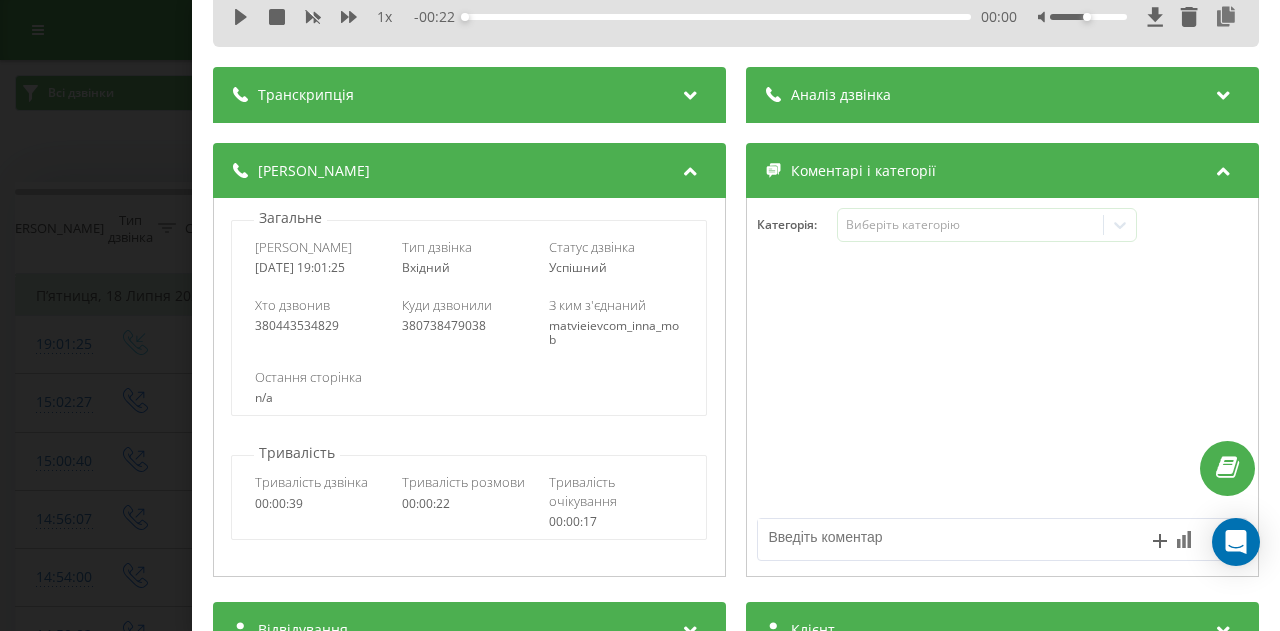 click on "Аналіз дзвінка" at bounding box center (1002, 95) 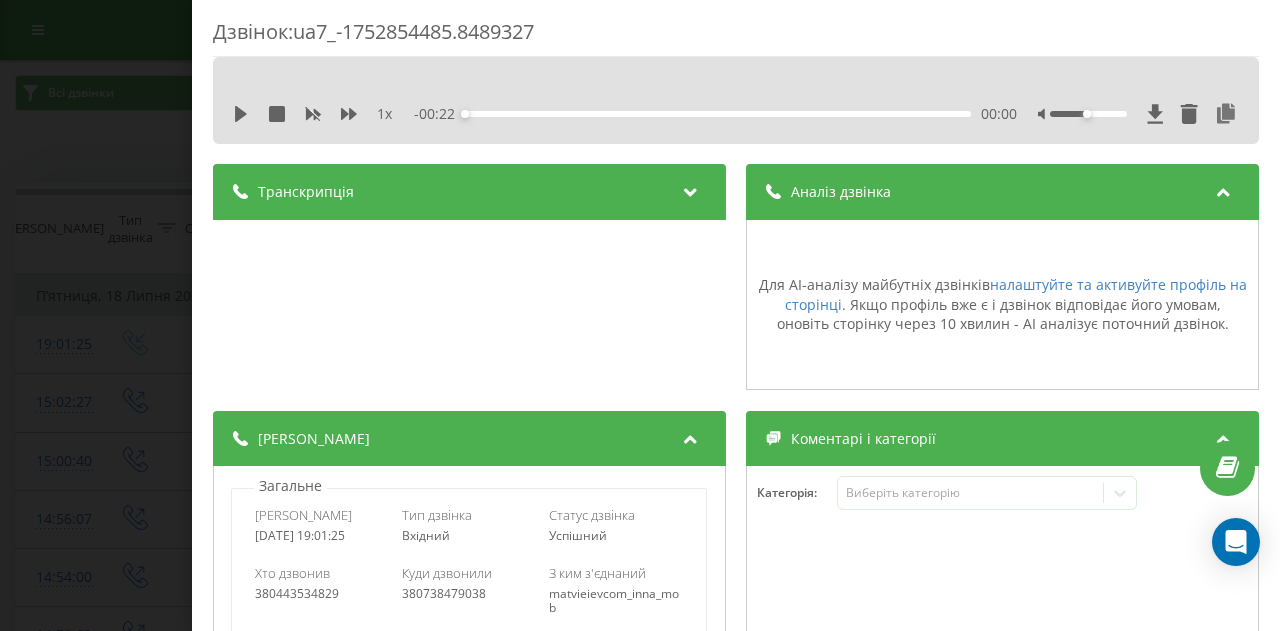 scroll, scrollTop: 0, scrollLeft: 0, axis: both 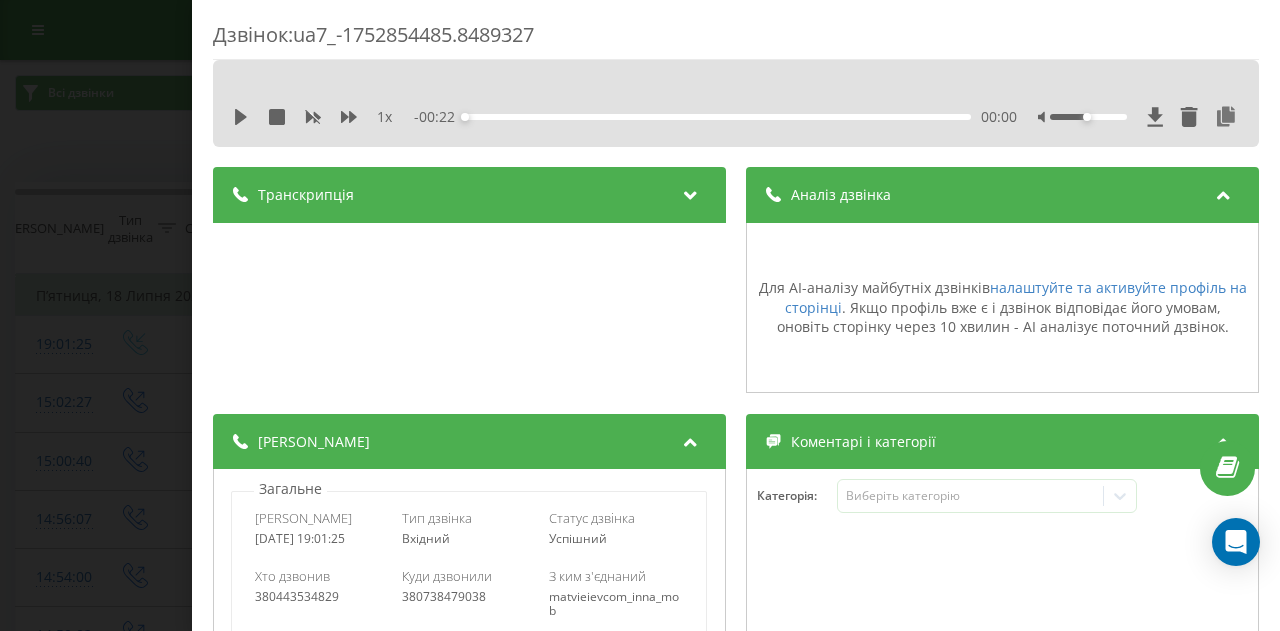 drag, startPoint x: 137, startPoint y: 249, endPoint x: 133, endPoint y: 262, distance: 13.601471 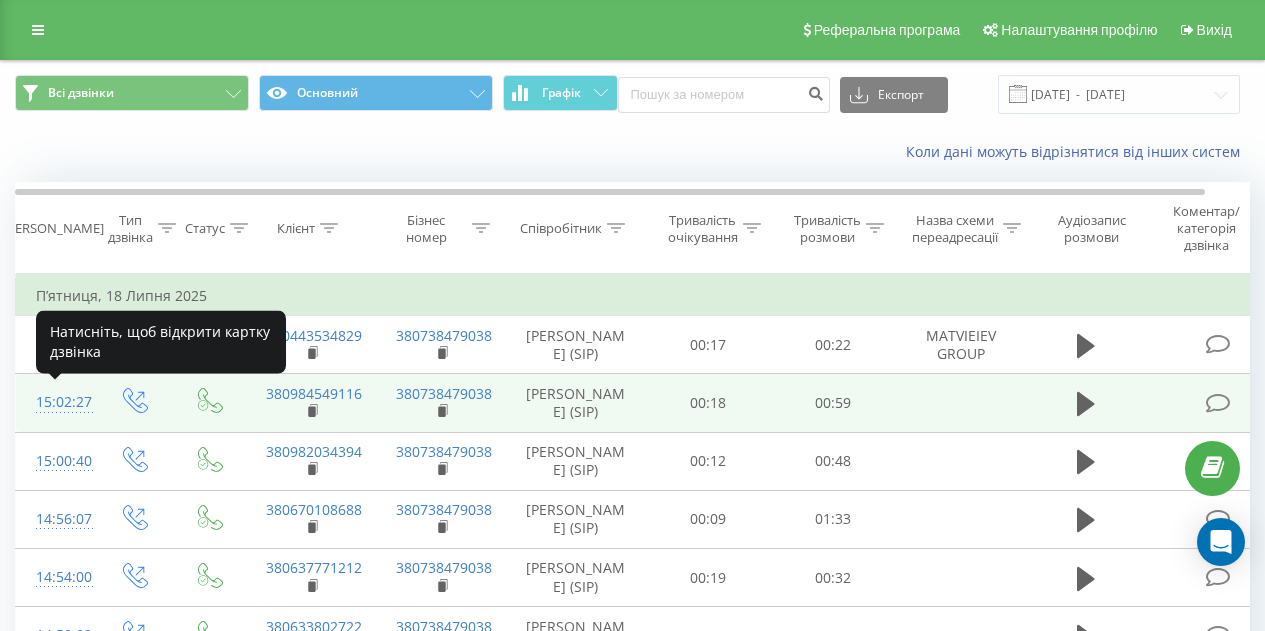 click on "15:02:27" at bounding box center (56, 402) 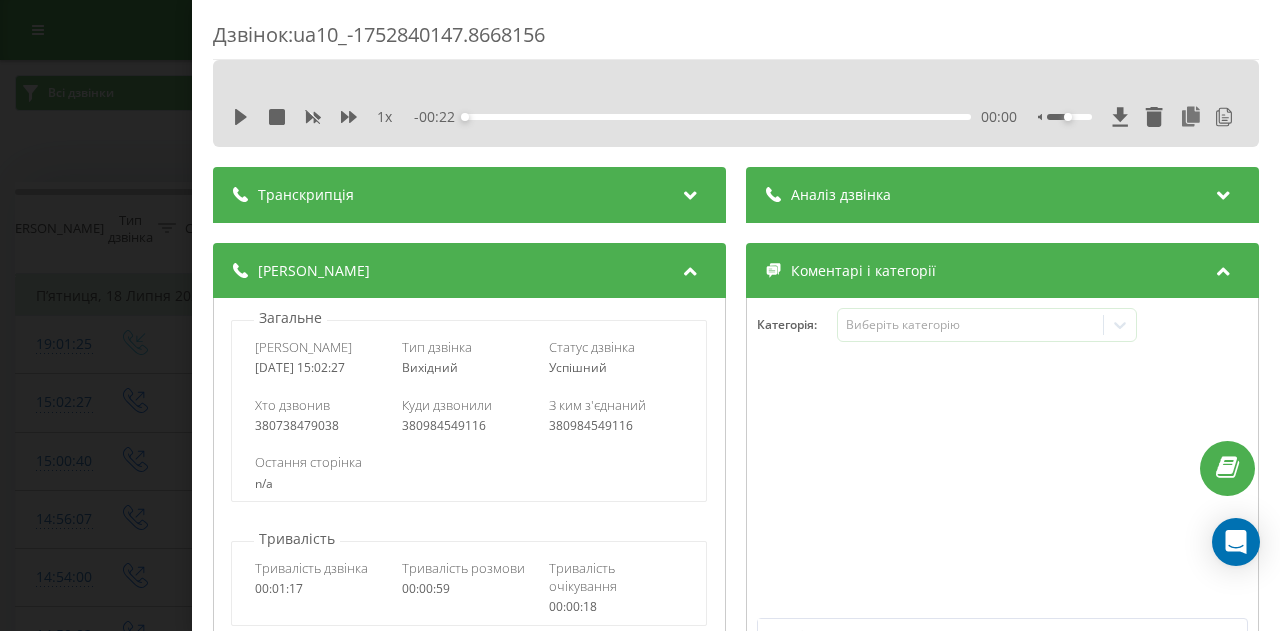 click on "Аналіз дзвінка" at bounding box center [1002, 195] 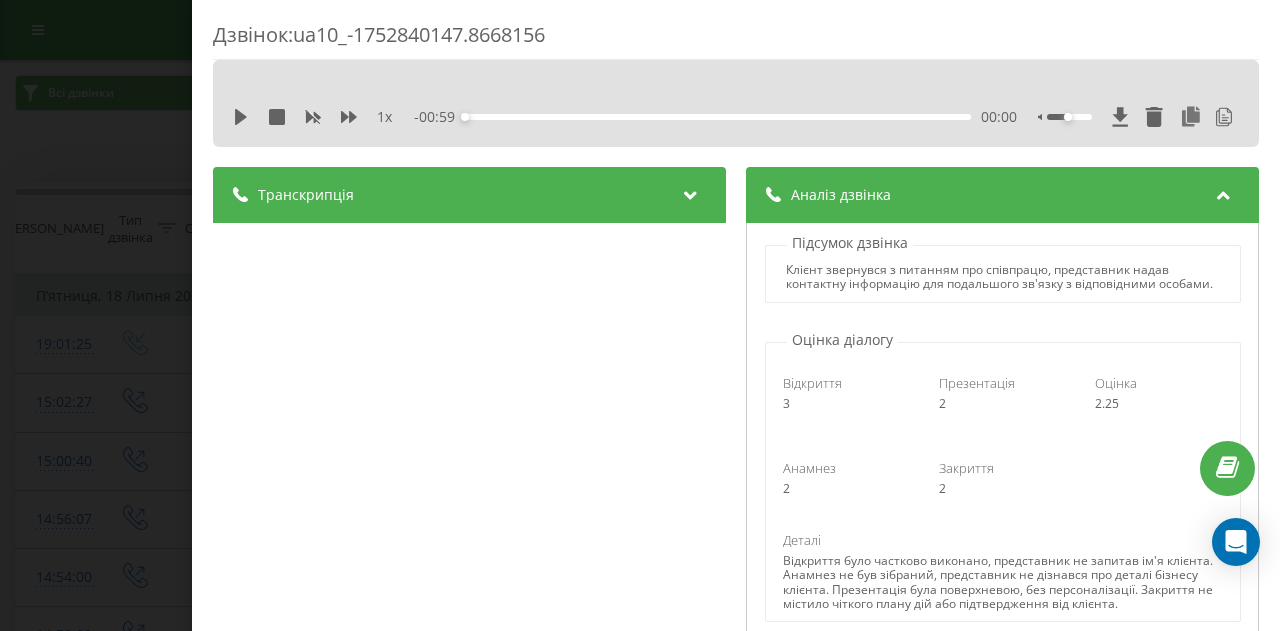 scroll, scrollTop: 0, scrollLeft: 0, axis: both 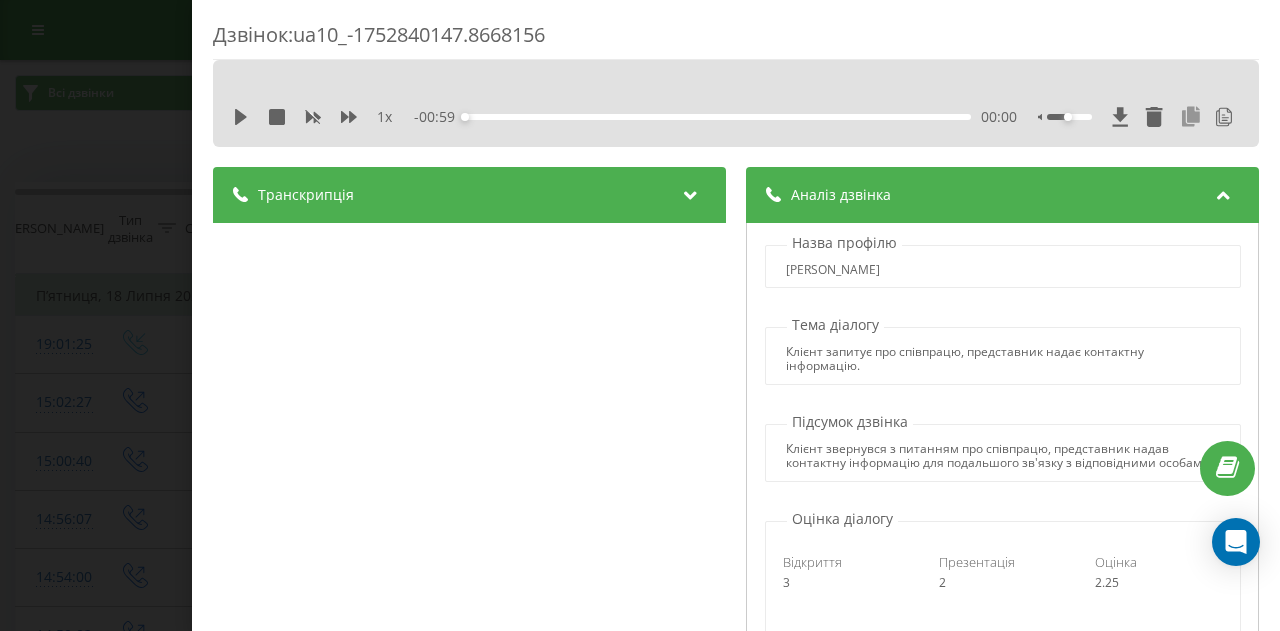 click at bounding box center (1191, 117) 